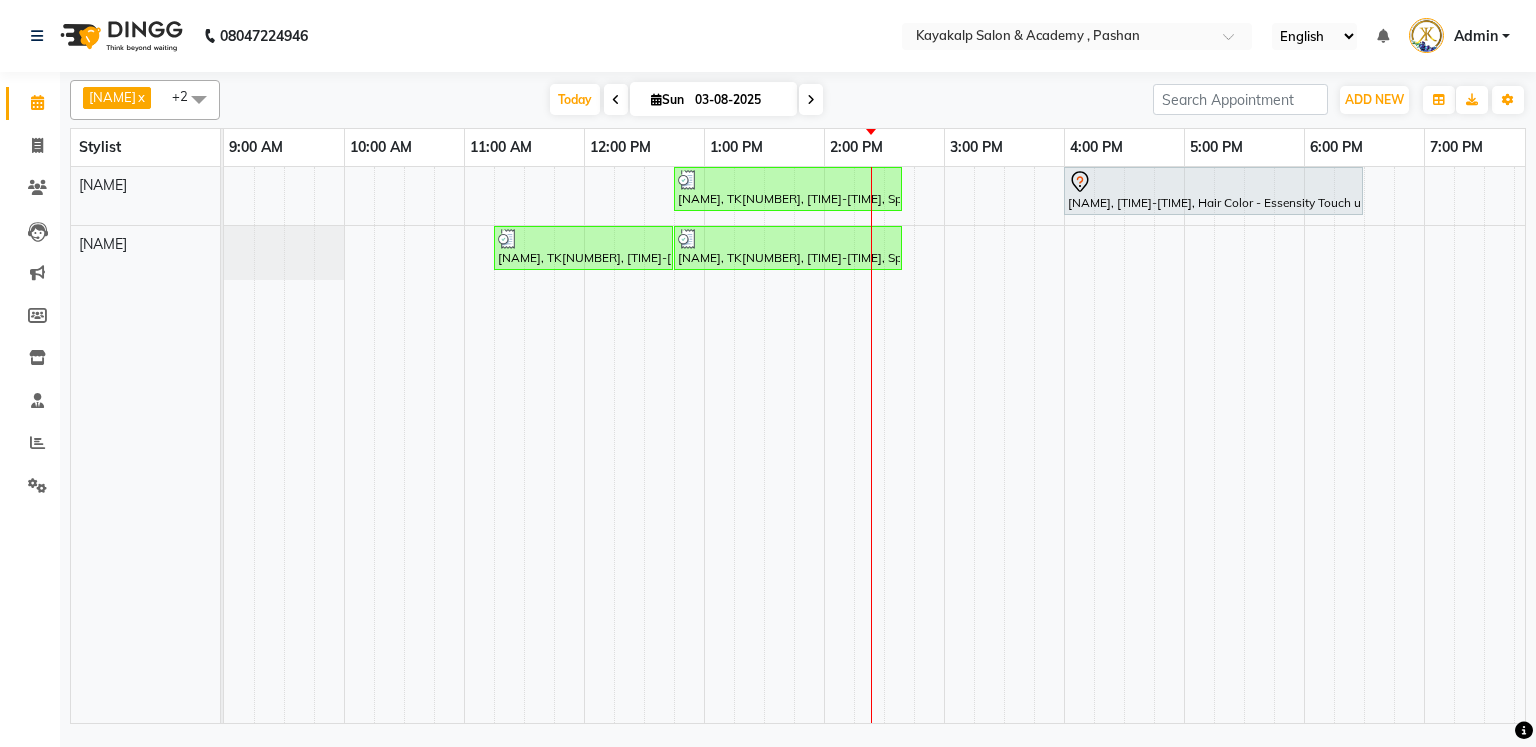scroll, scrollTop: 0, scrollLeft: 0, axis: both 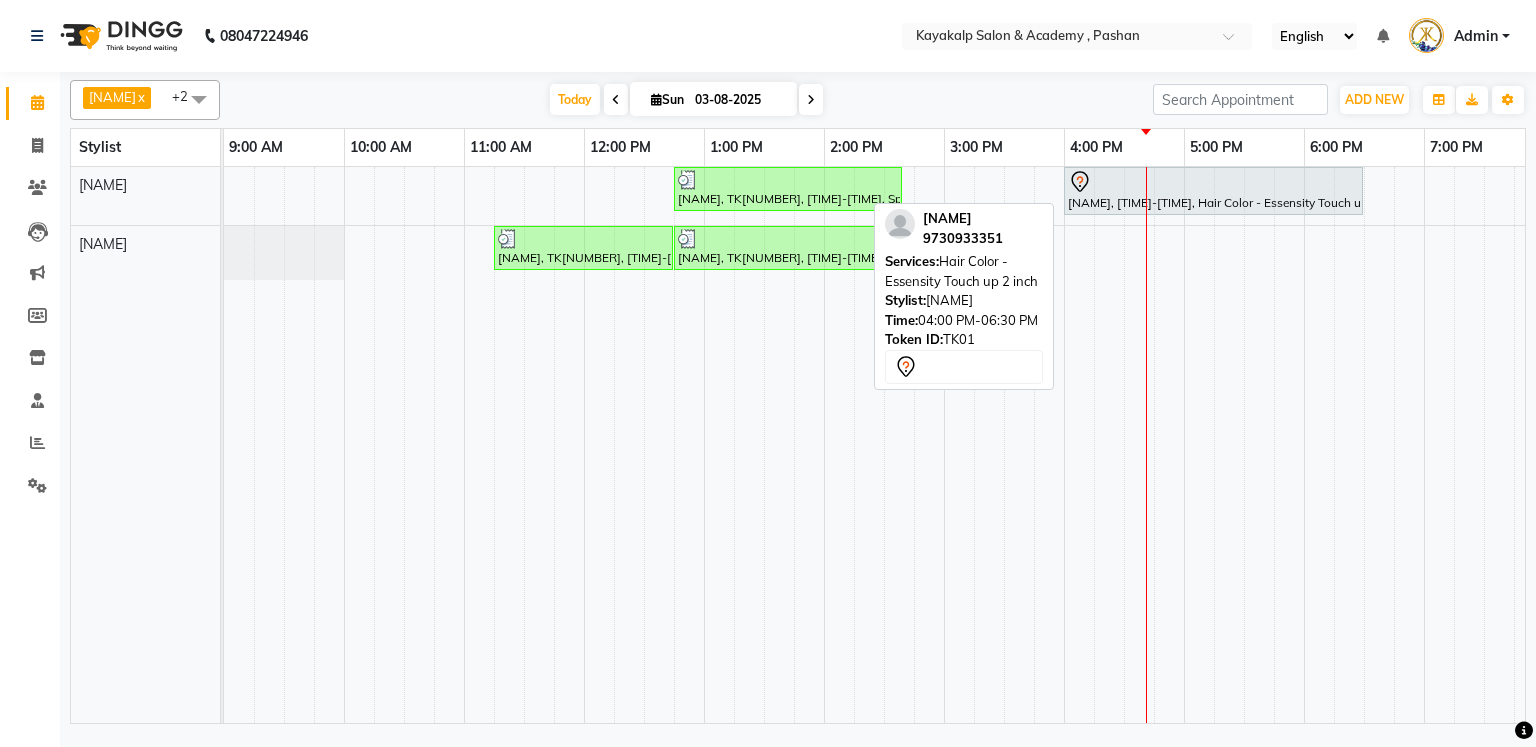 click at bounding box center (1213, 182) 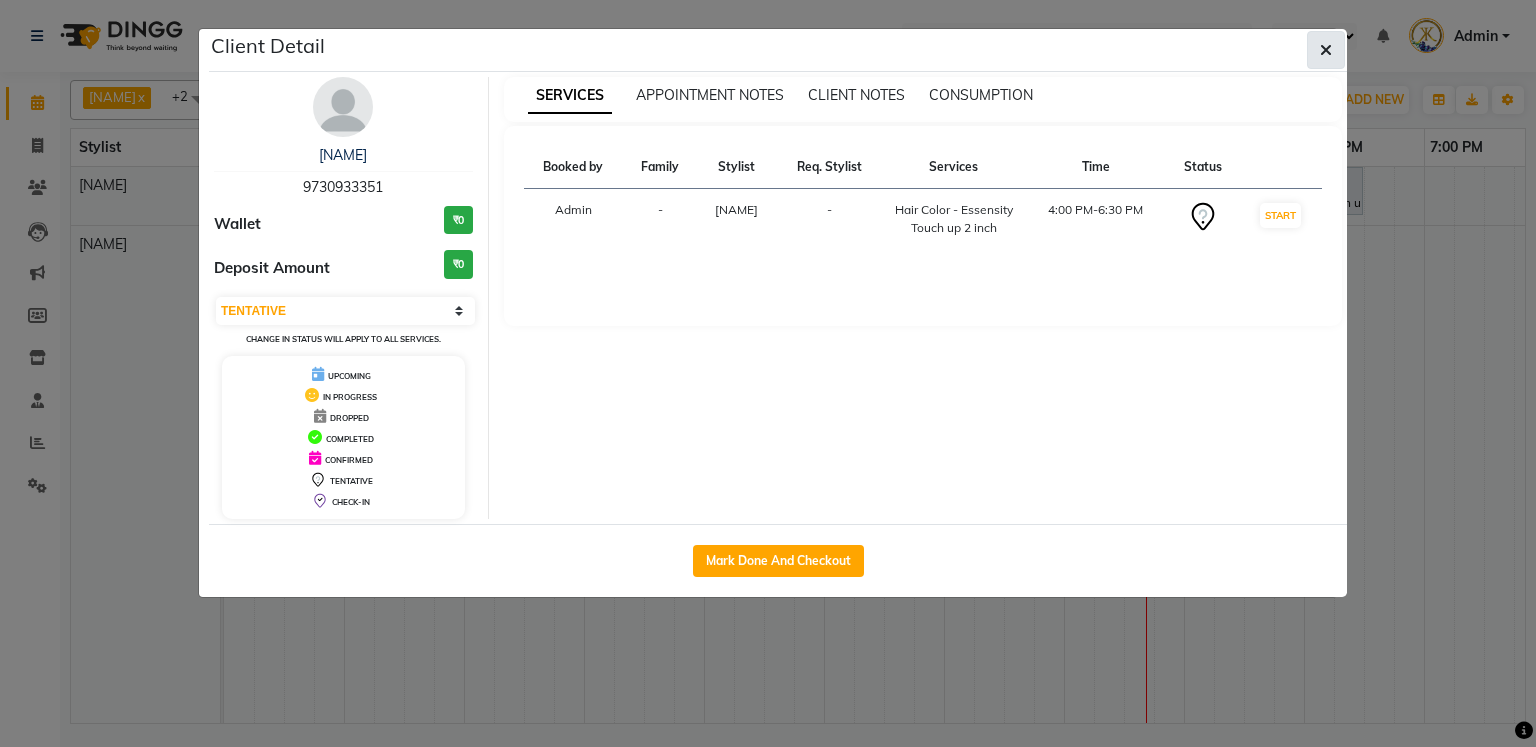 click 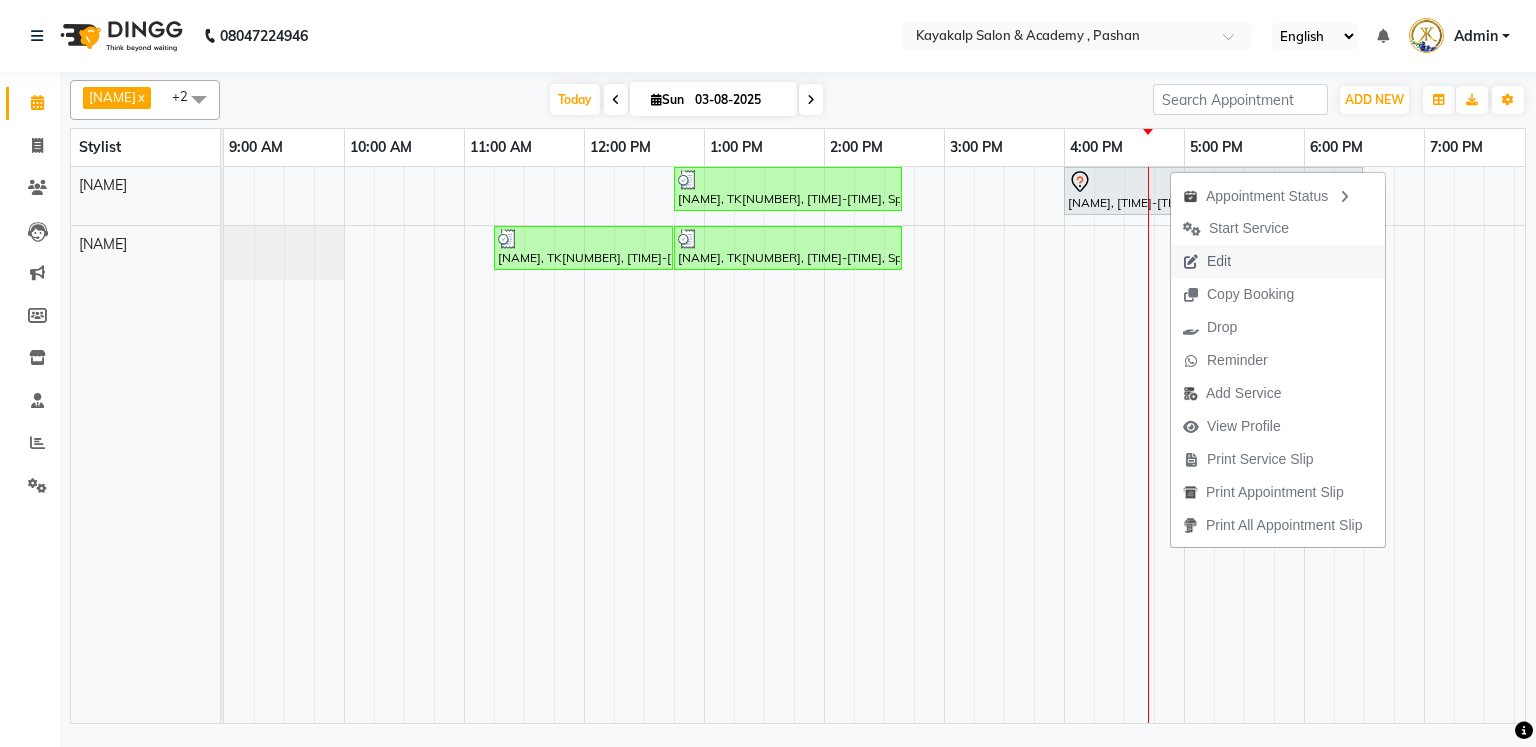 click on "Edit" at bounding box center [1207, 261] 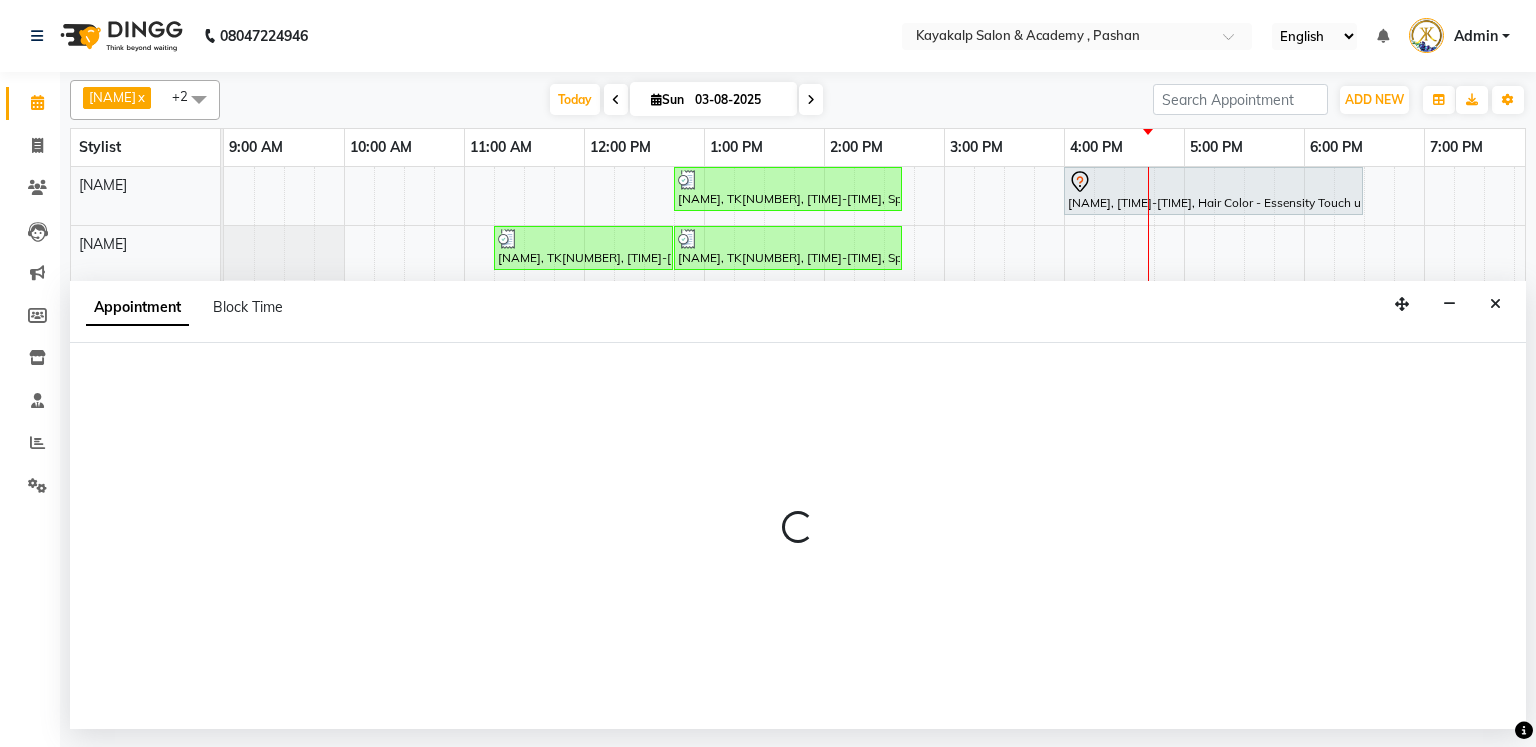 select on "tentative" 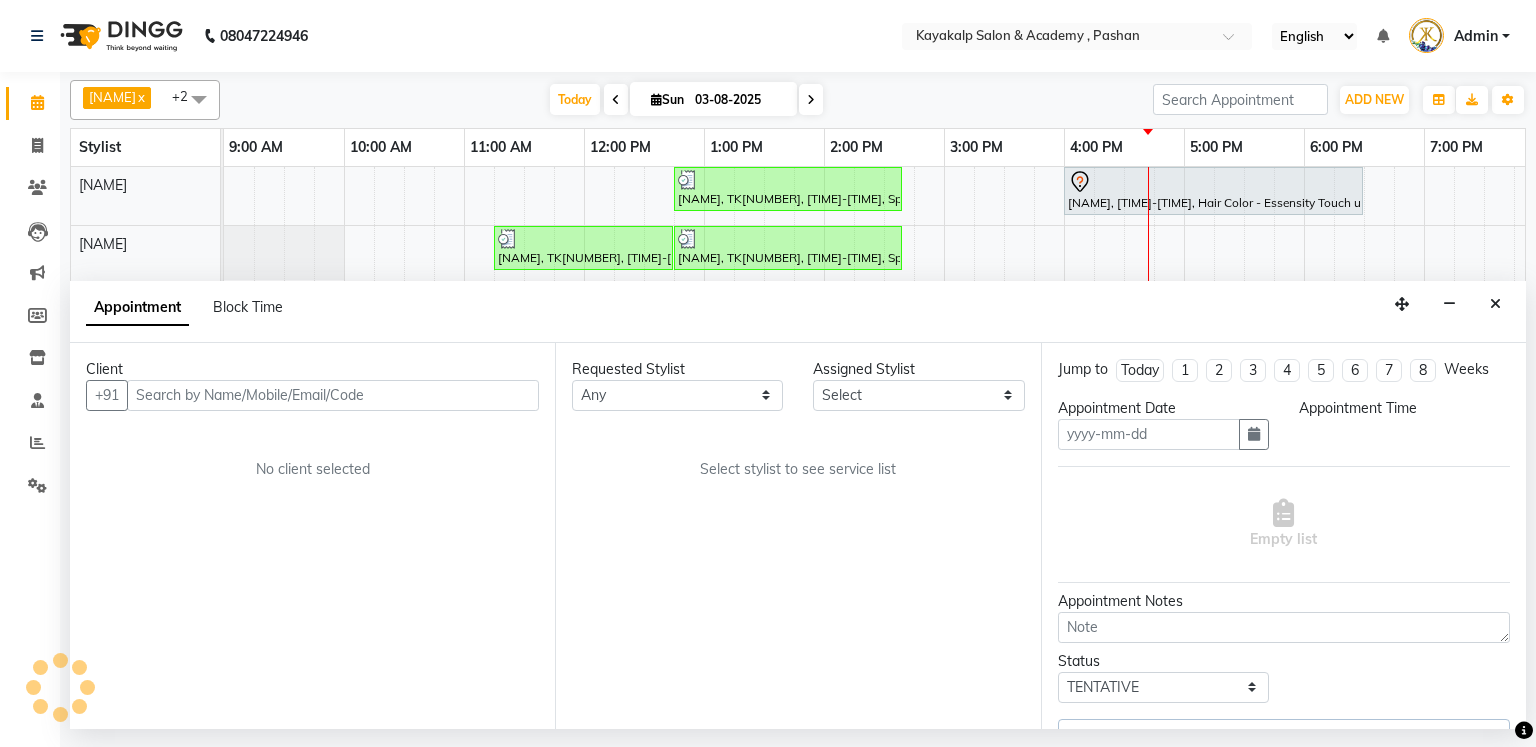 type on "03-08-2025" 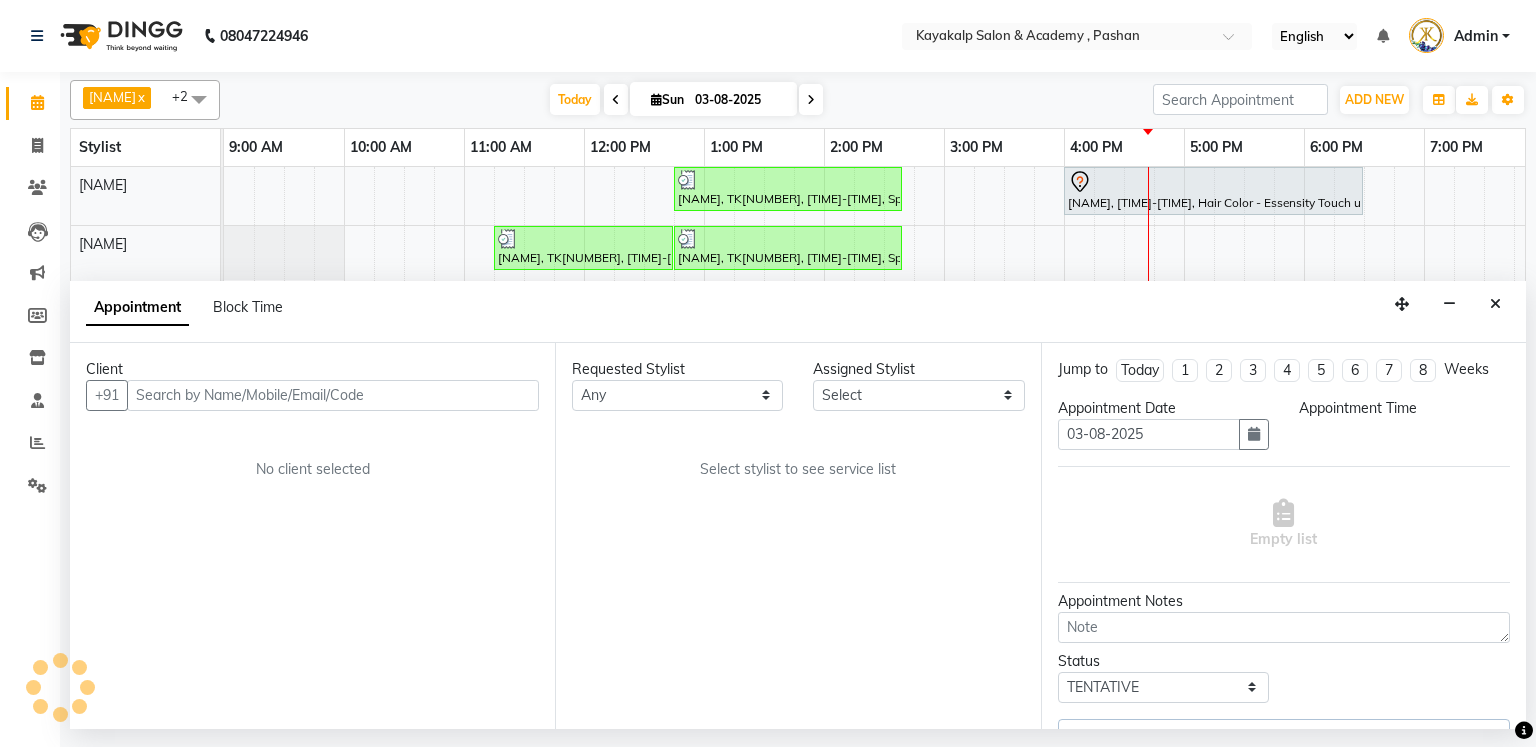 select on "29289" 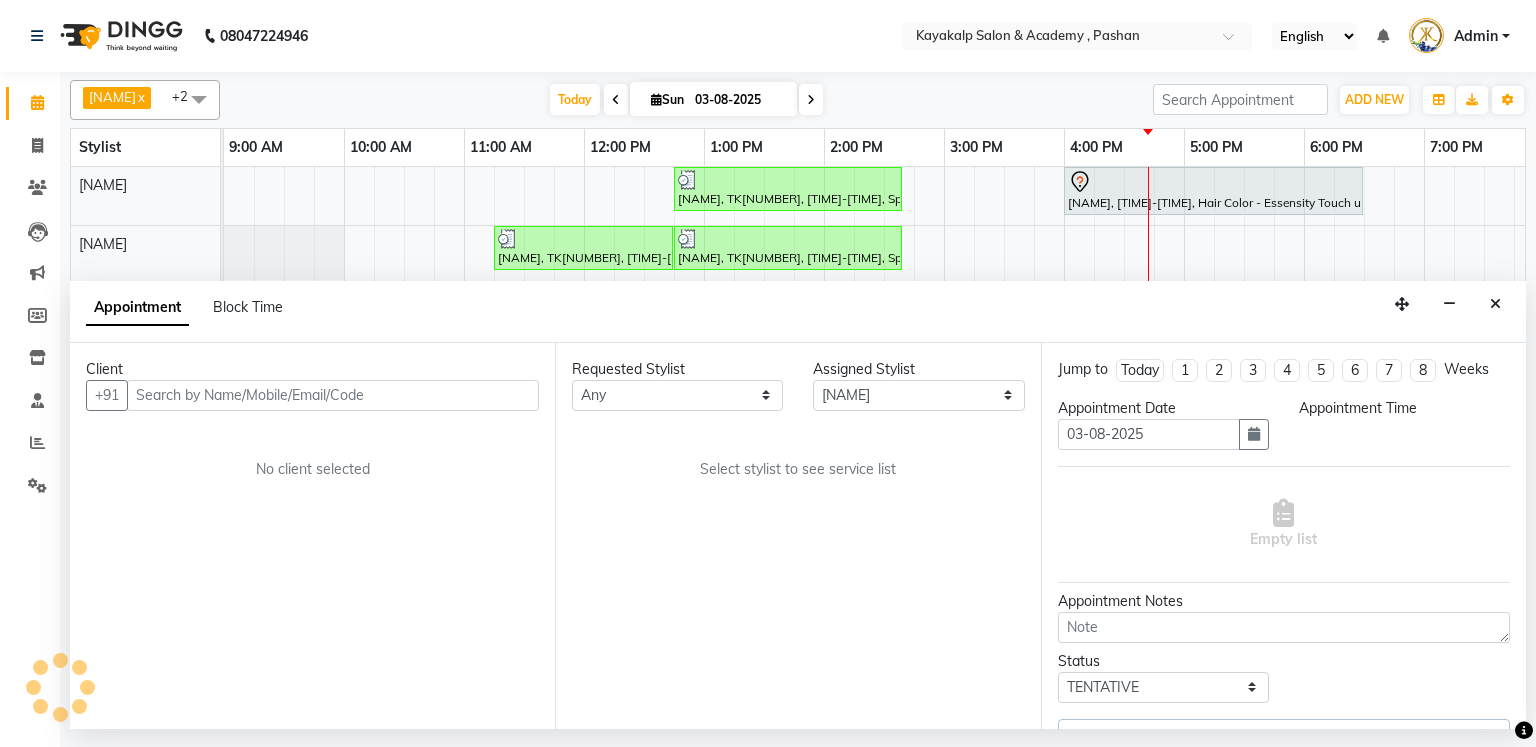 select on "960" 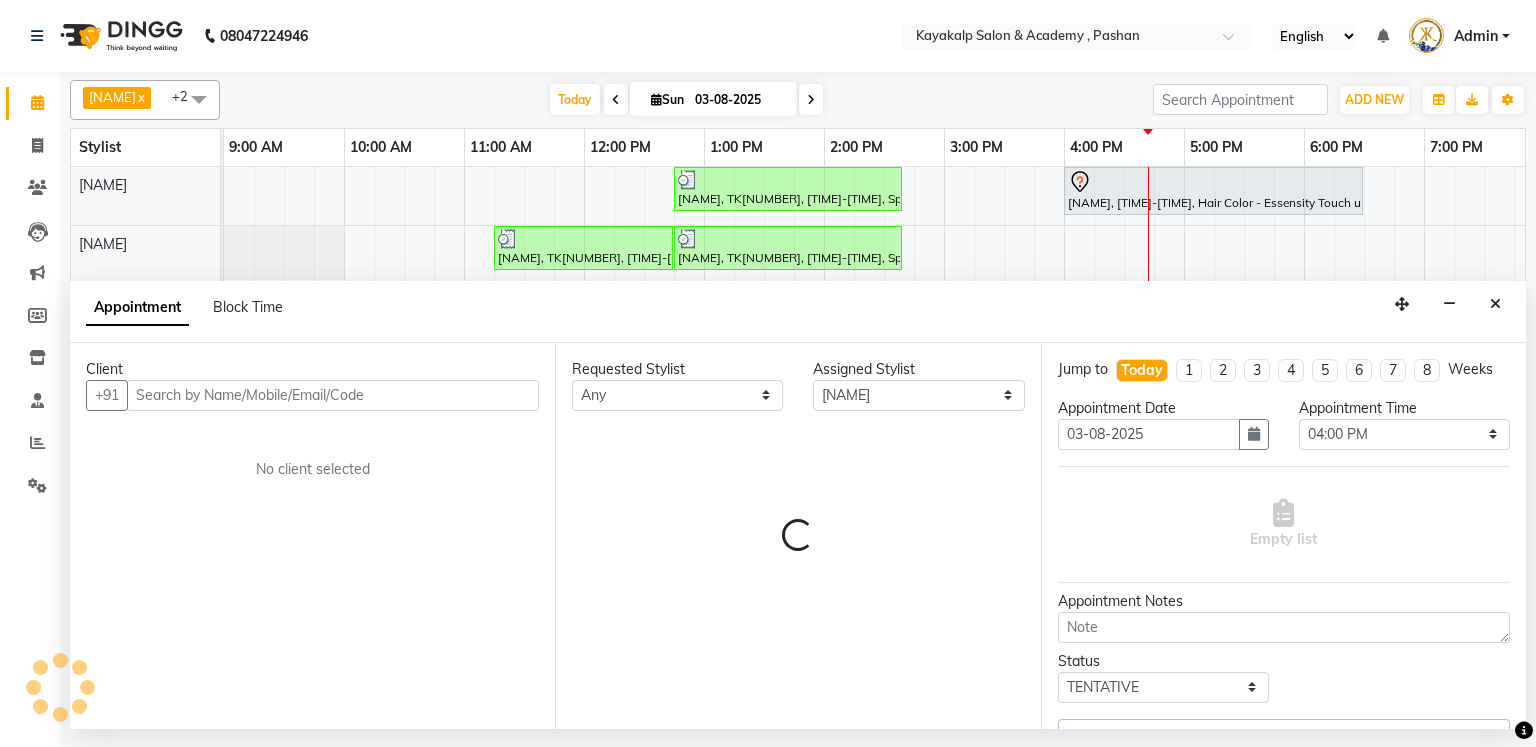 scroll, scrollTop: 0, scrollLeft: 138, axis: horizontal 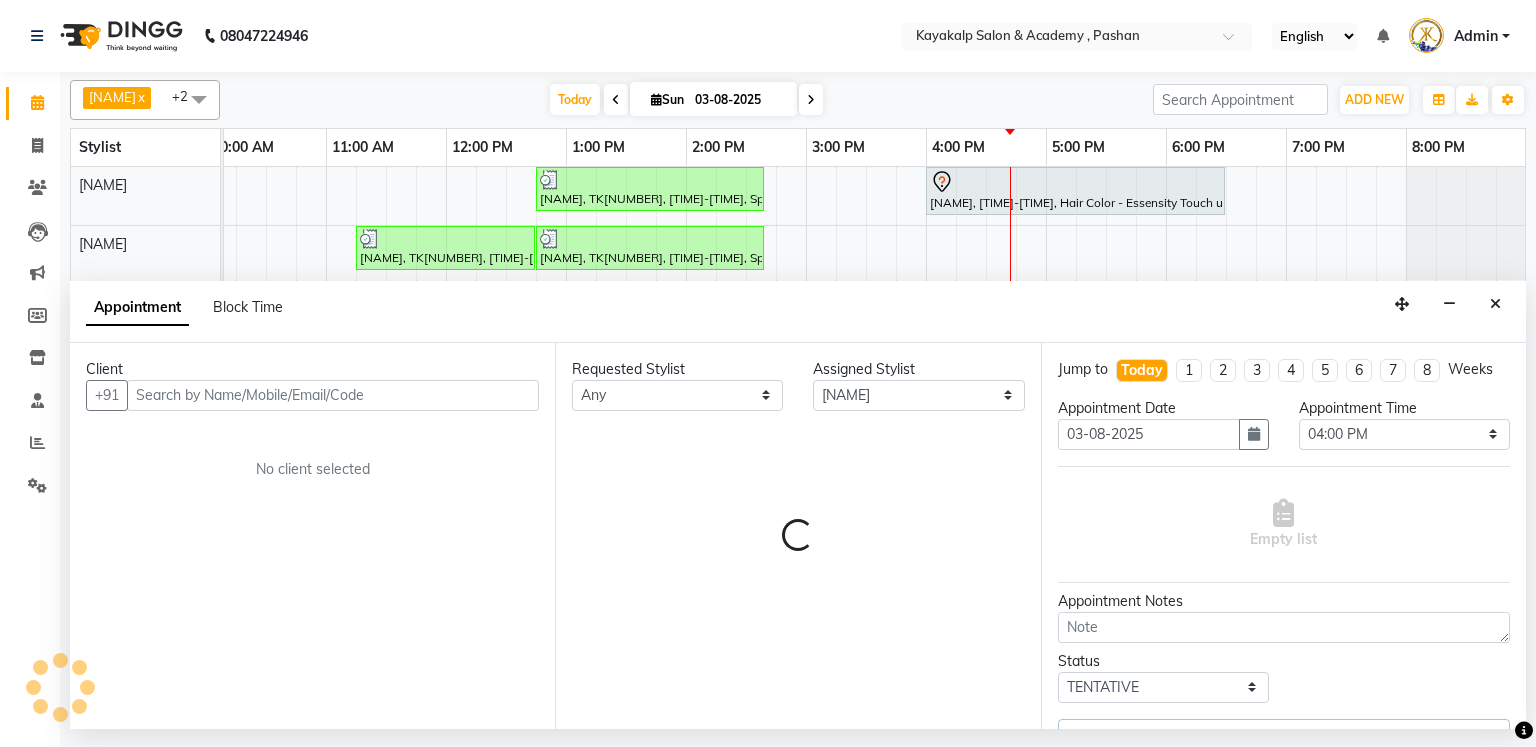 select on "2116" 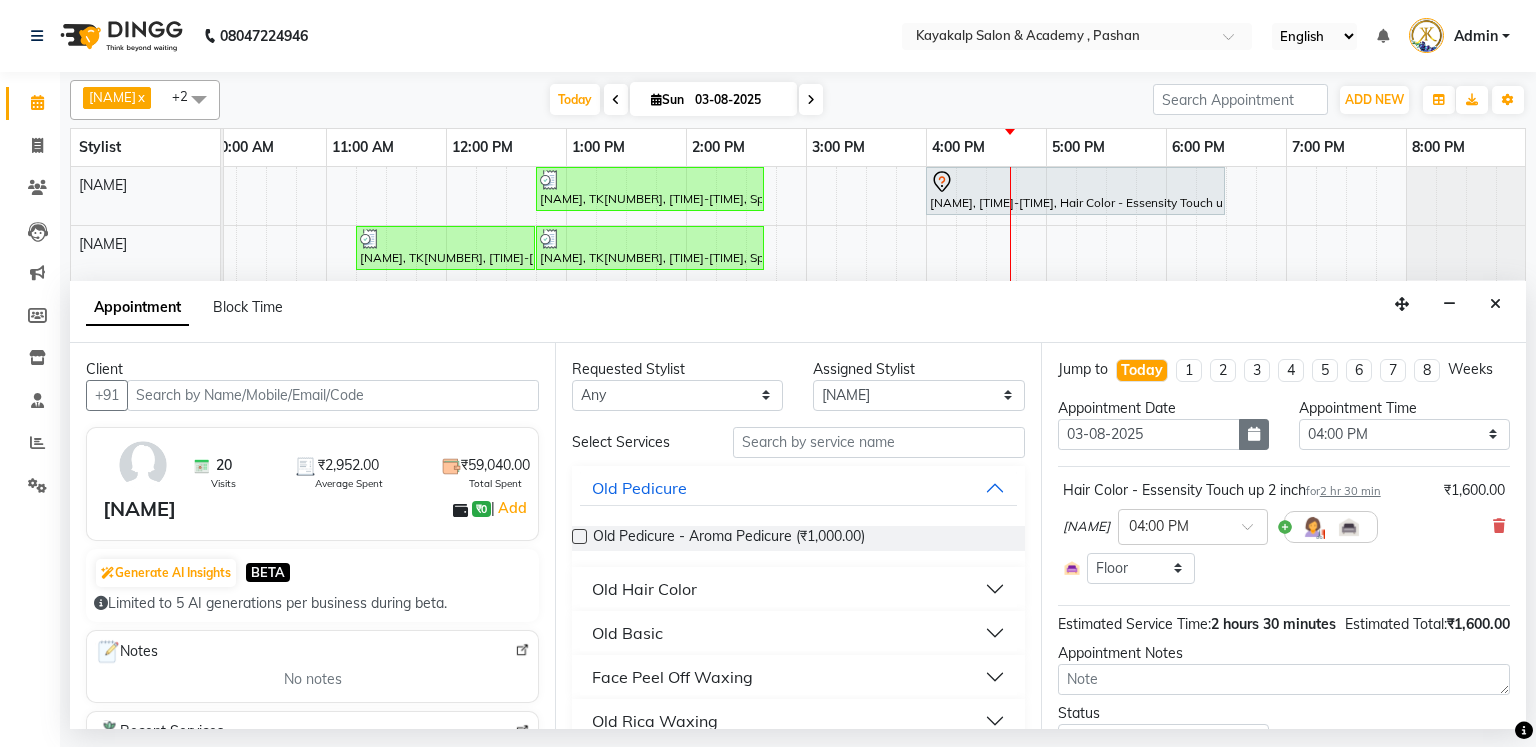 click at bounding box center [1254, 434] 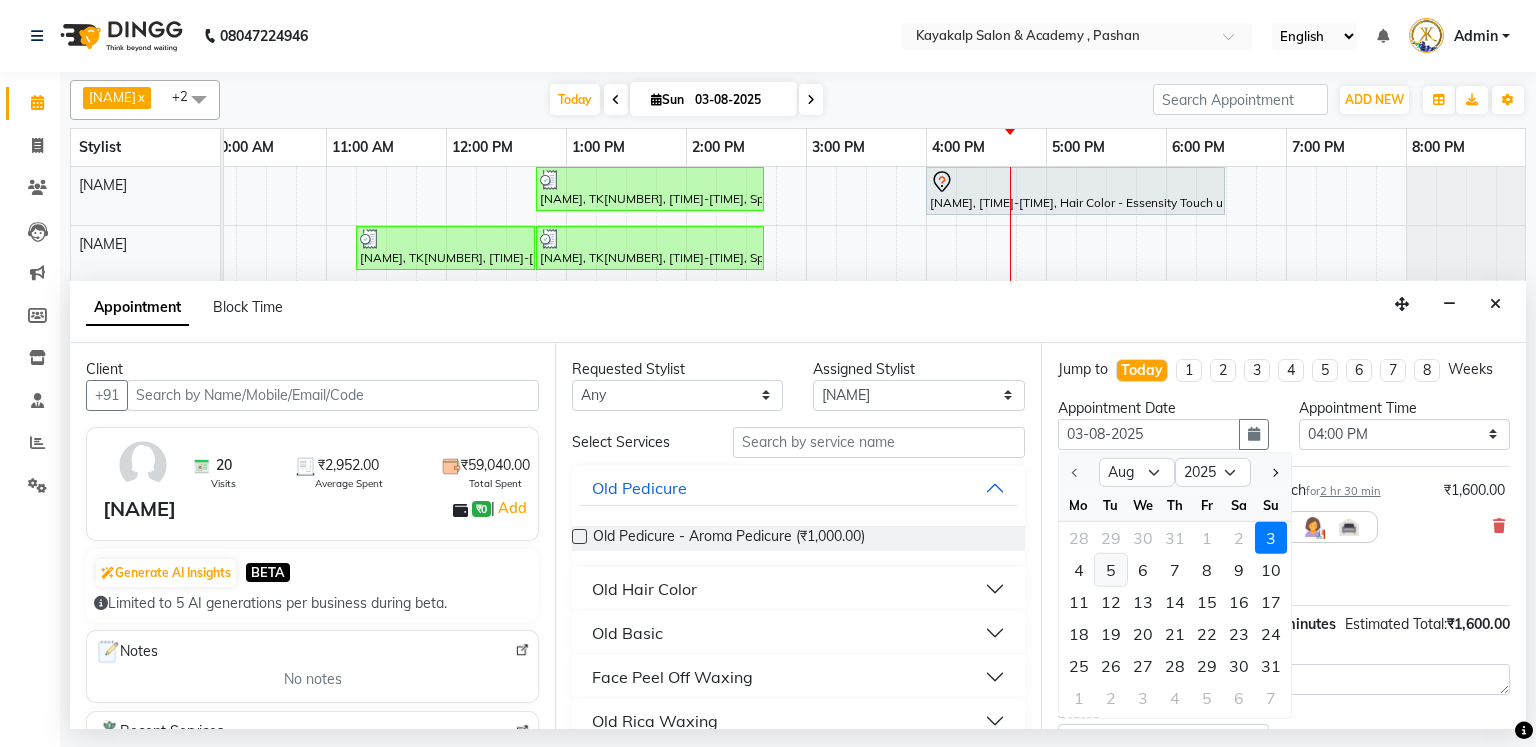 click on "5" at bounding box center (1111, 569) 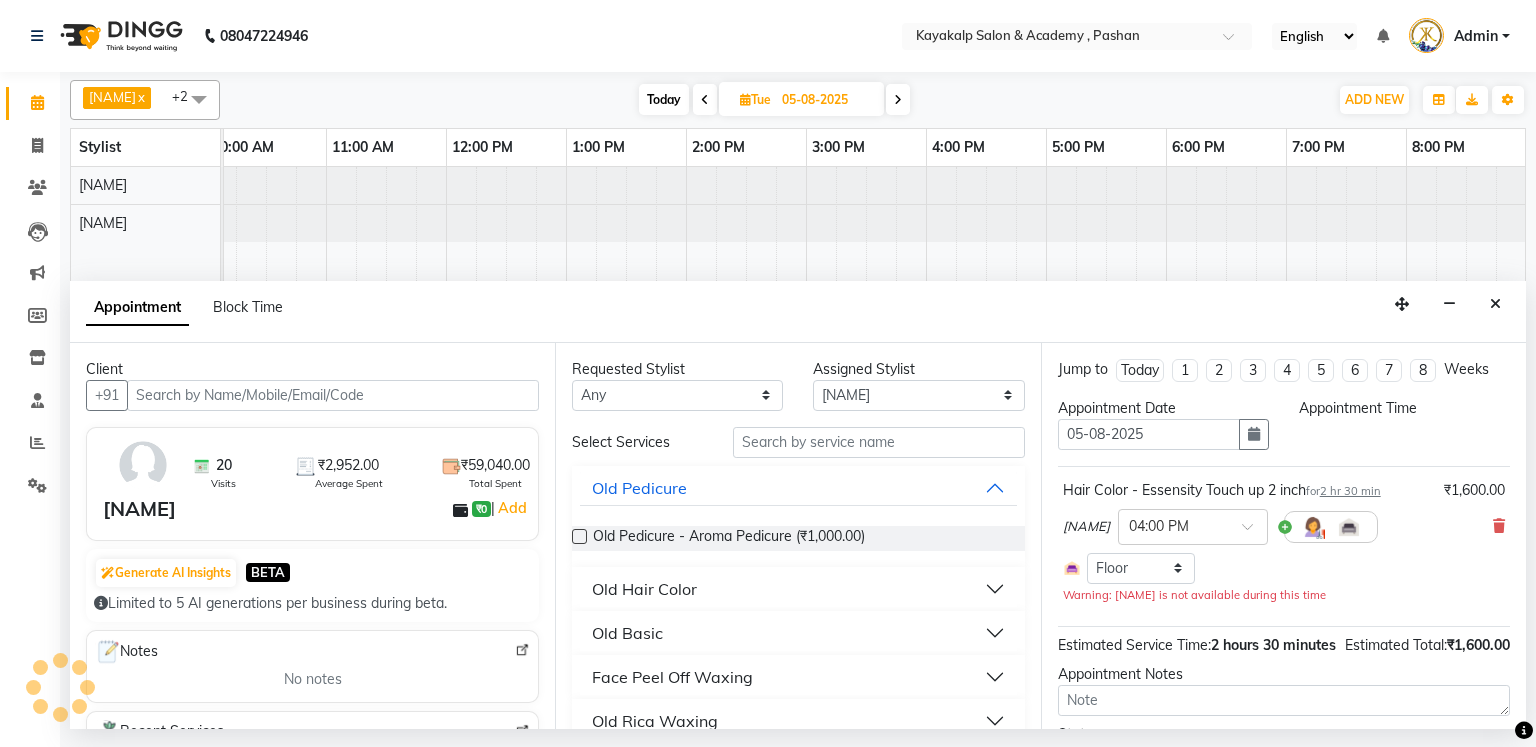 scroll, scrollTop: 0, scrollLeft: 138, axis: horizontal 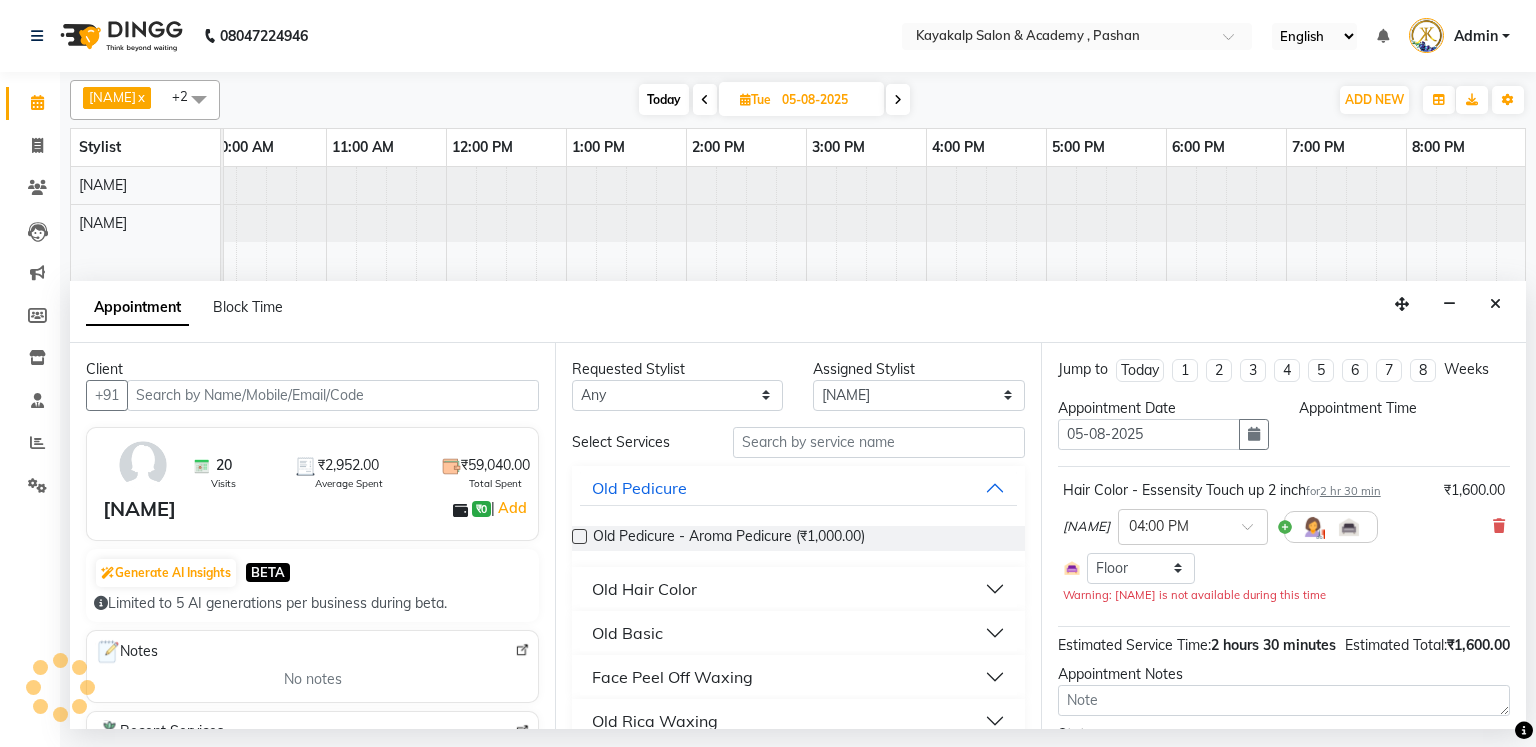 select on "960" 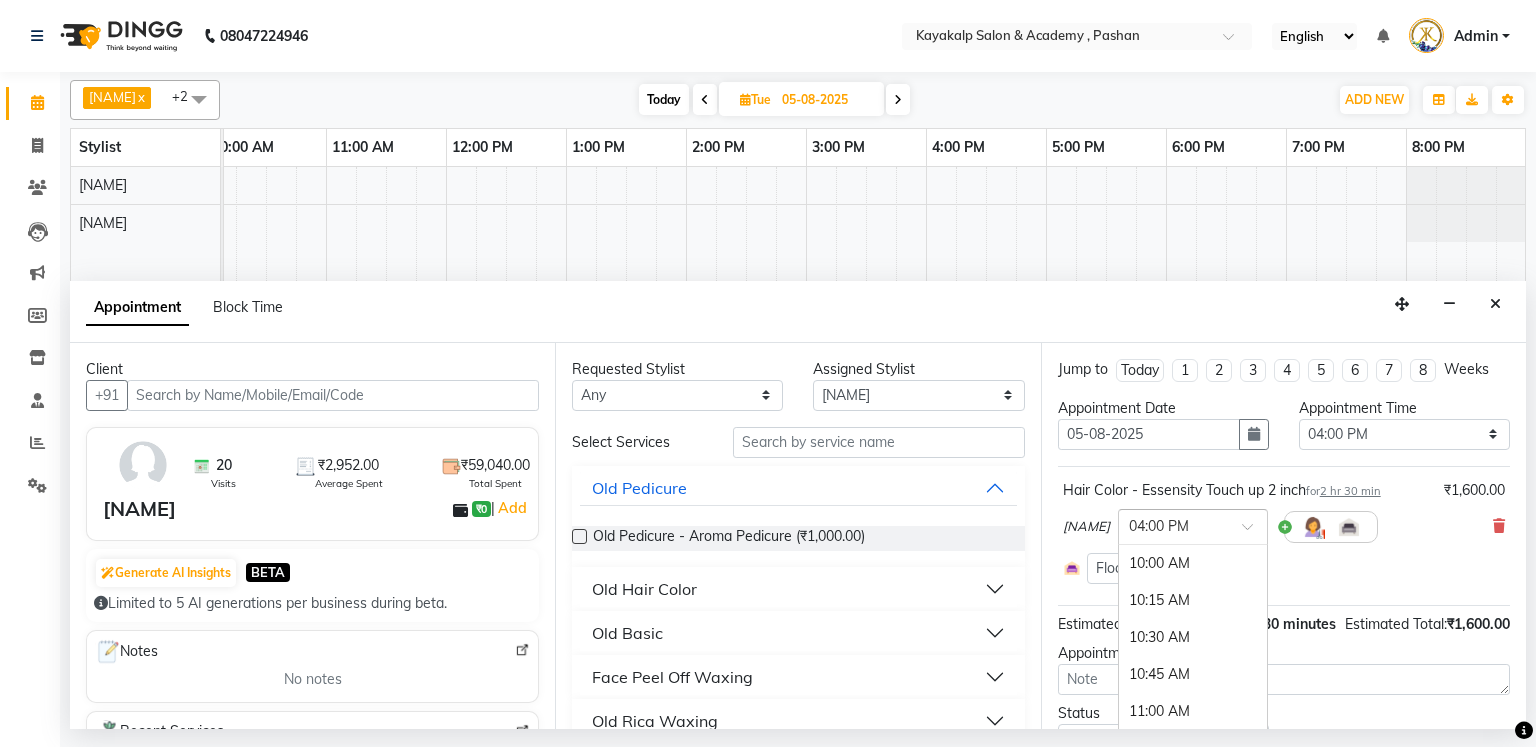 click at bounding box center [1173, 525] 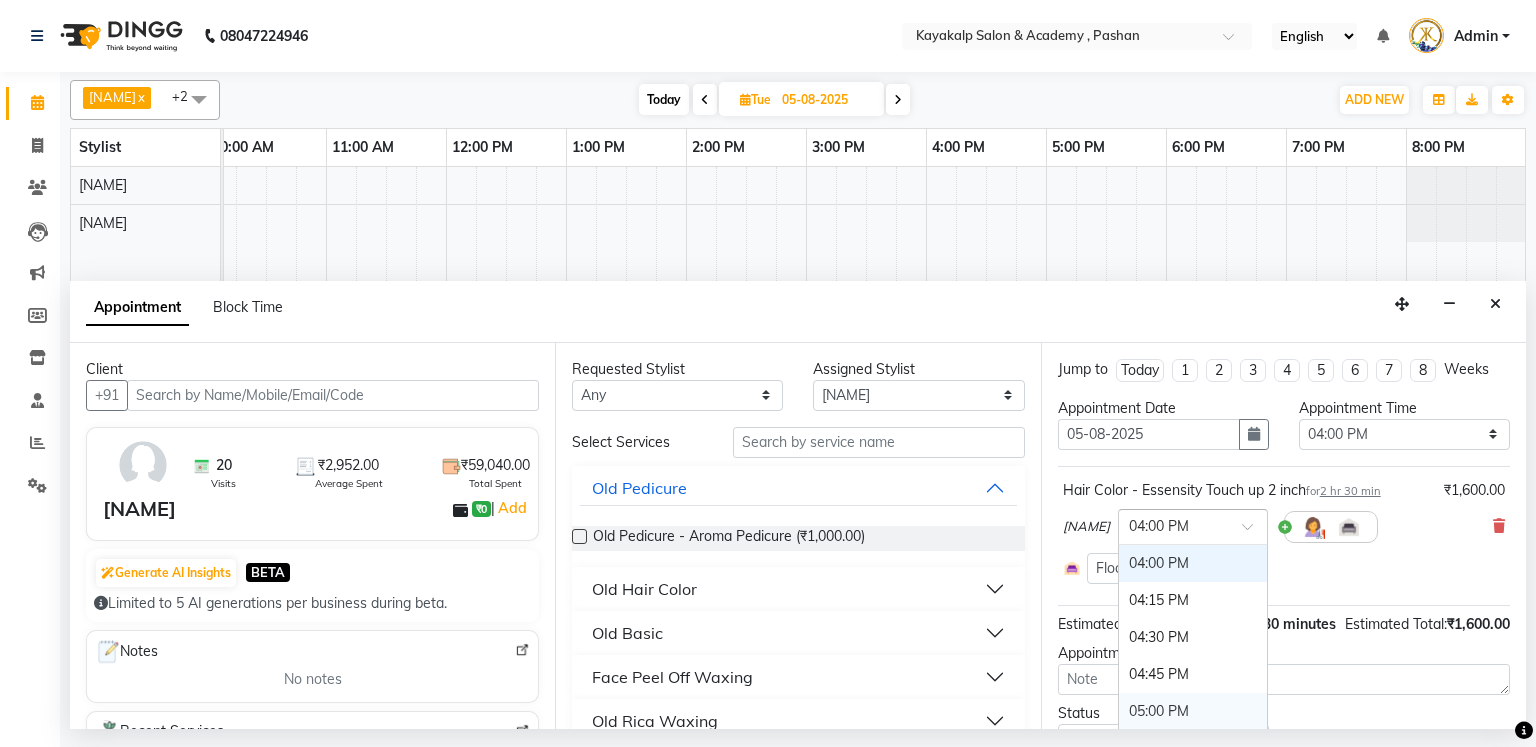 click on "10:00 AM   10:15 AM   10:30 AM   10:45 AM   11:00 AM   11:15 AM   11:30 AM   11:45 AM   12:00 PM   12:15 PM   12:30 PM   12:45 PM   01:00 PM   01:15 PM   01:30 PM   01:45 PM   02:00 PM   02:15 PM   02:30 PM   02:45 PM   03:00 PM   03:15 PM   03:30 PM   03:45 PM   04:00 PM   04:15 PM   04:30 PM   04:45 PM   05:00 PM   05:15 PM   05:30 PM   05:45 PM   06:00 PM   06:15 PM   06:30 PM   06:45 PM   07:00 PM   07:15 PM   07:30 PM   07:45 PM   08:00 PM   (No Shift)" at bounding box center [1193, 665] 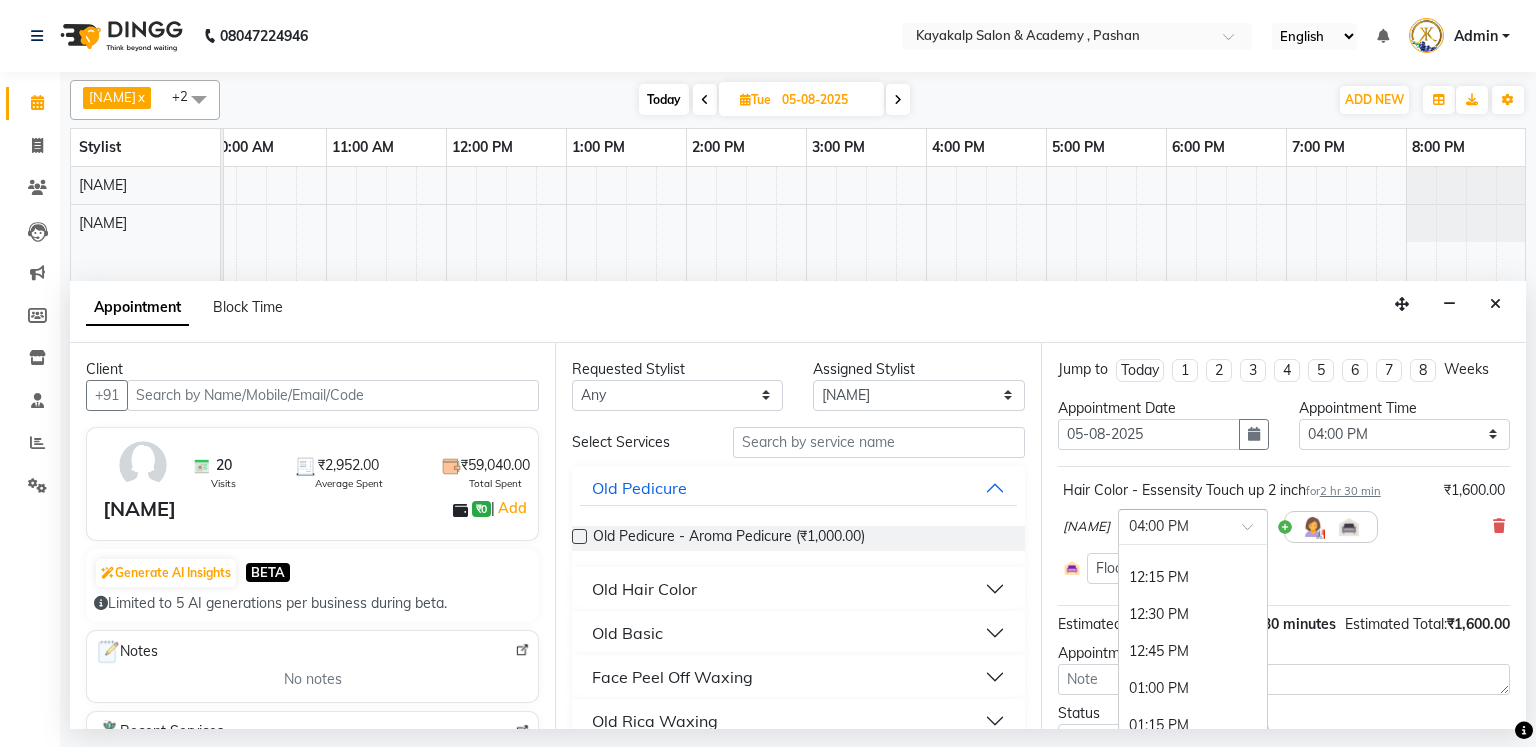 scroll, scrollTop: 211, scrollLeft: 0, axis: vertical 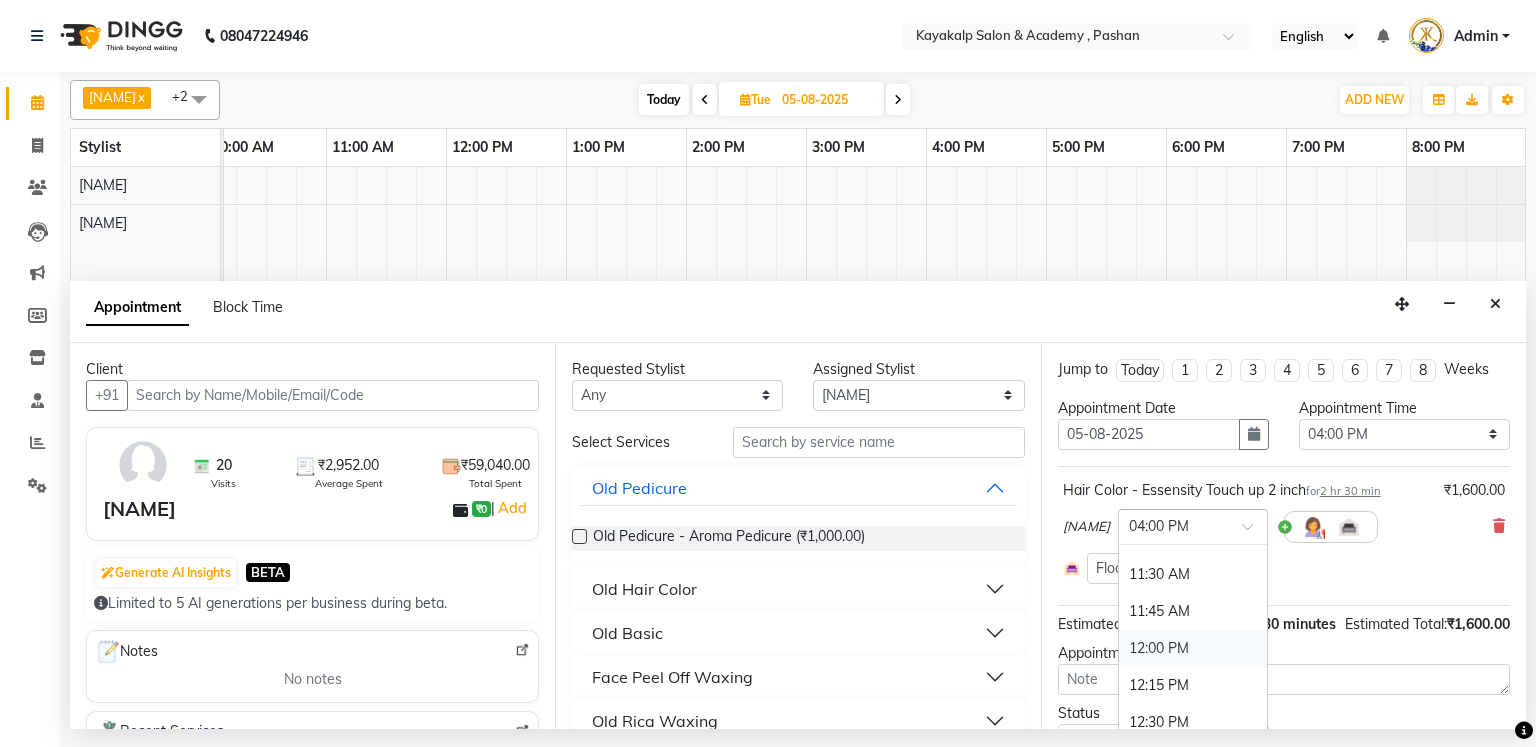 click on "12:00 PM" at bounding box center [1193, 648] 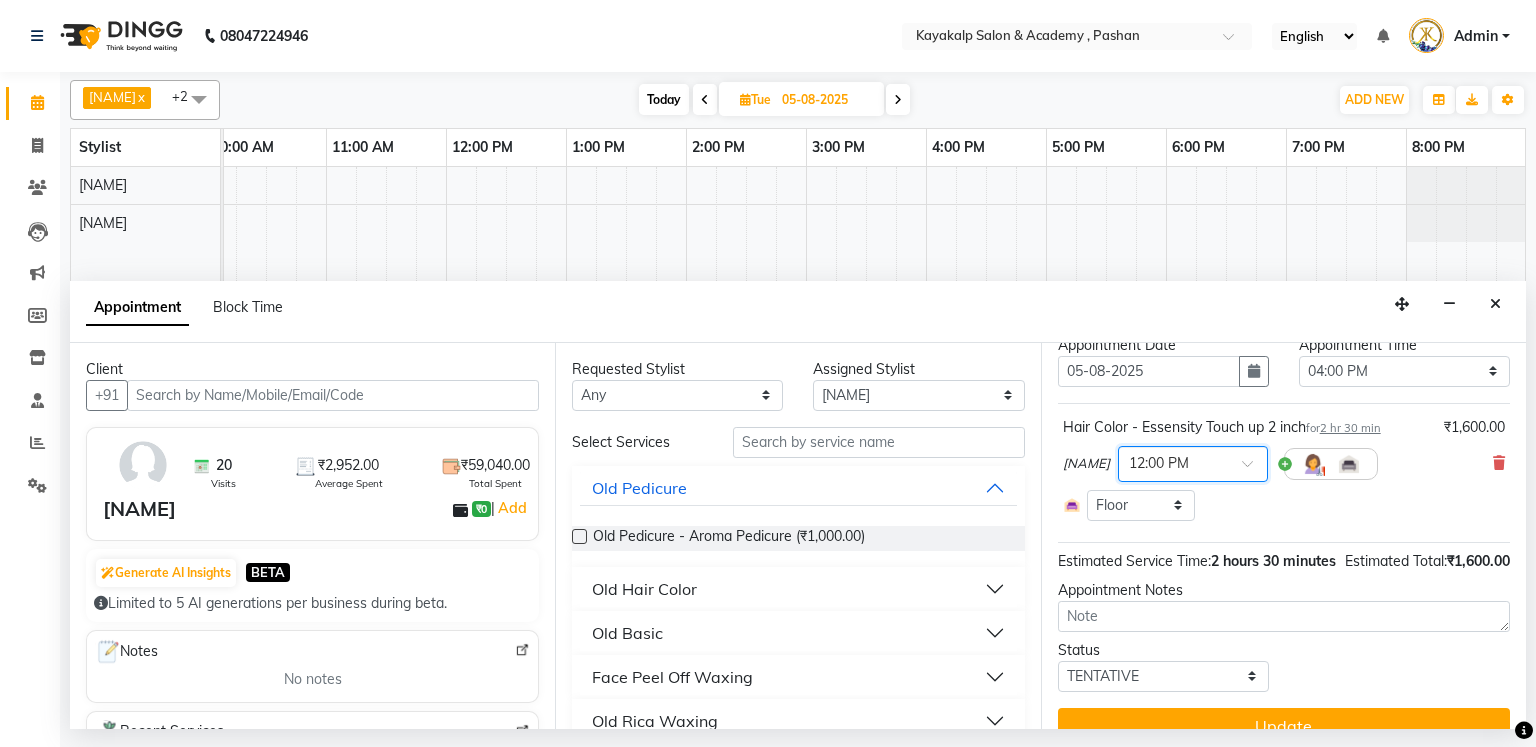 scroll, scrollTop: 113, scrollLeft: 0, axis: vertical 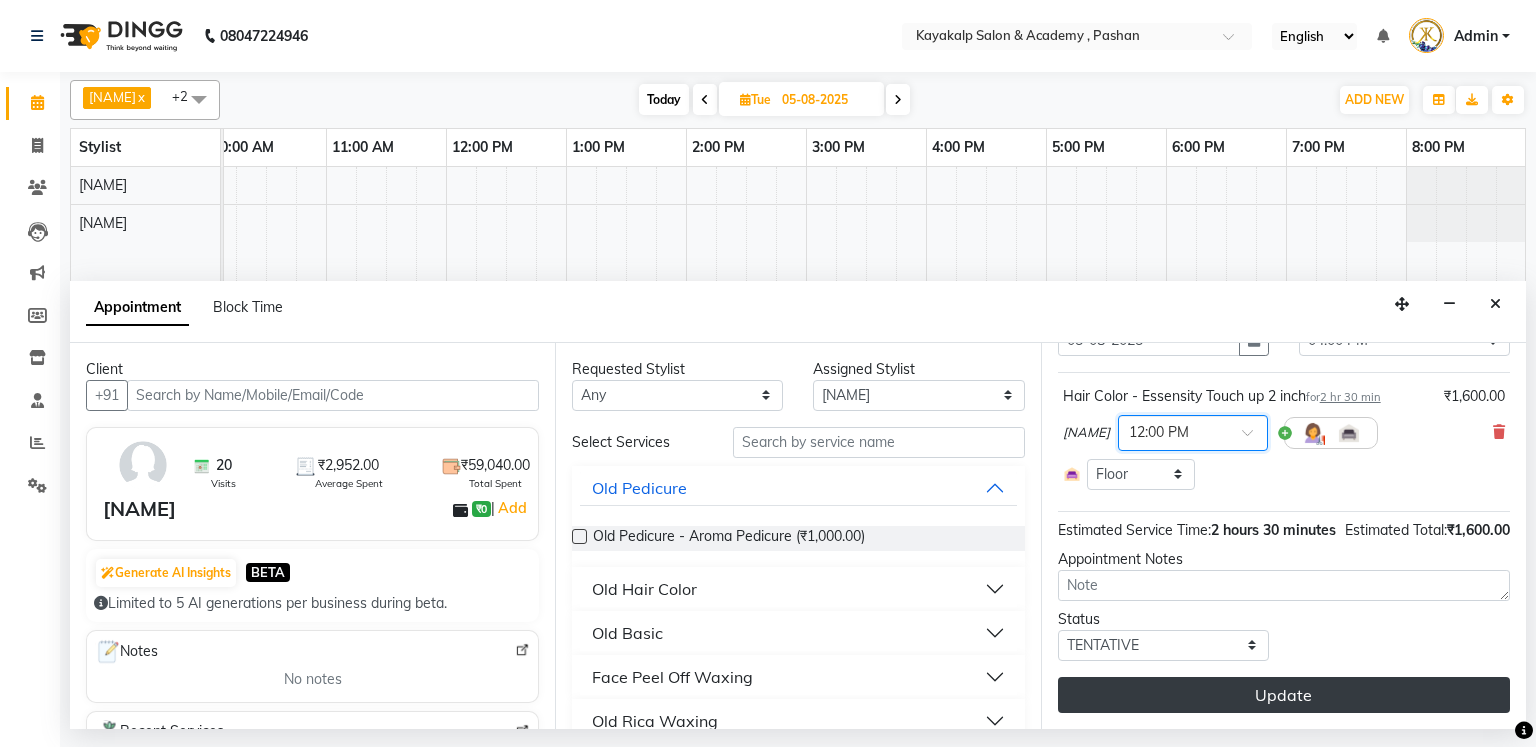 click on "Update" at bounding box center (1284, 695) 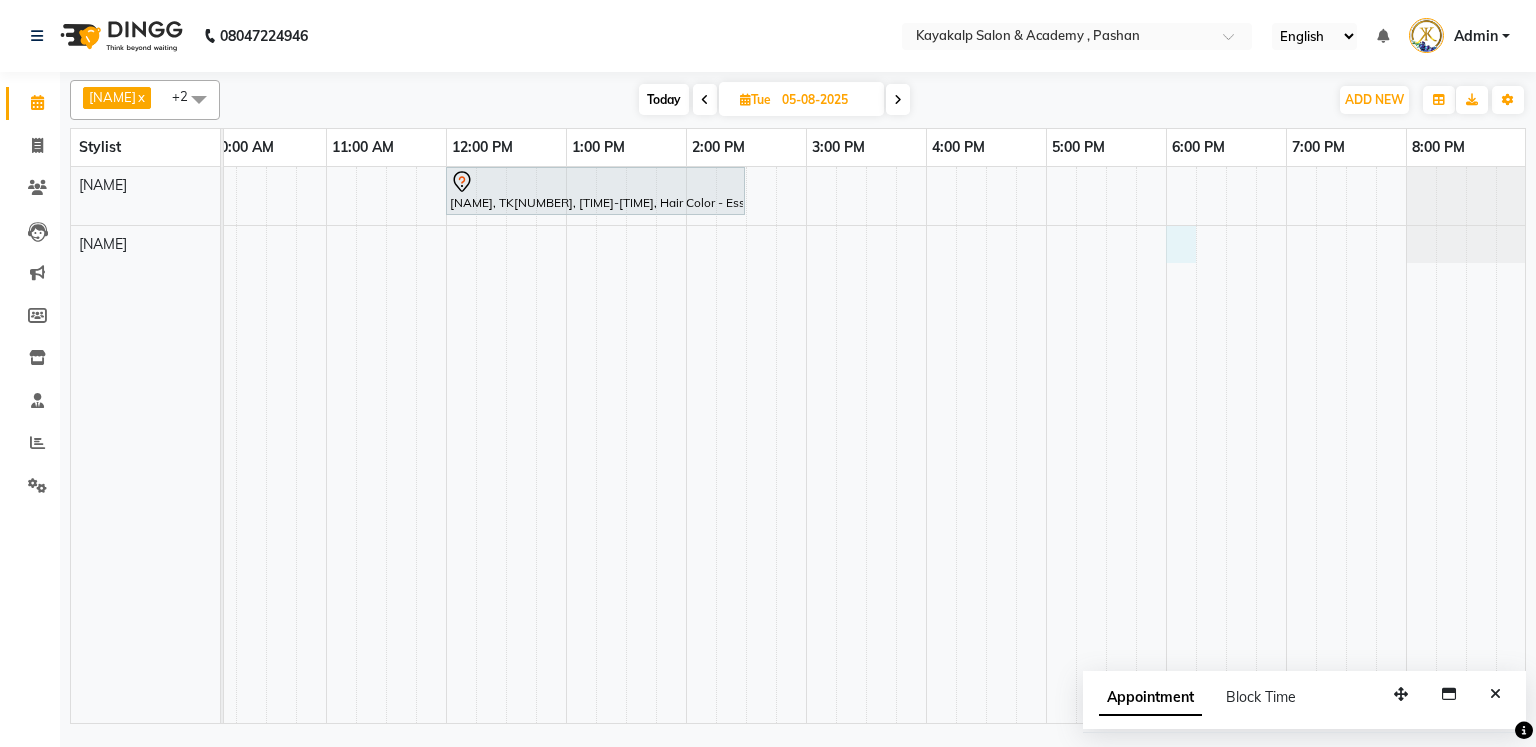 click on "[NAME], TK[NUMBER], [TIME]-[TIME], Hair Color - Essensity Touch up 2 inch" at bounding box center [806, 445] 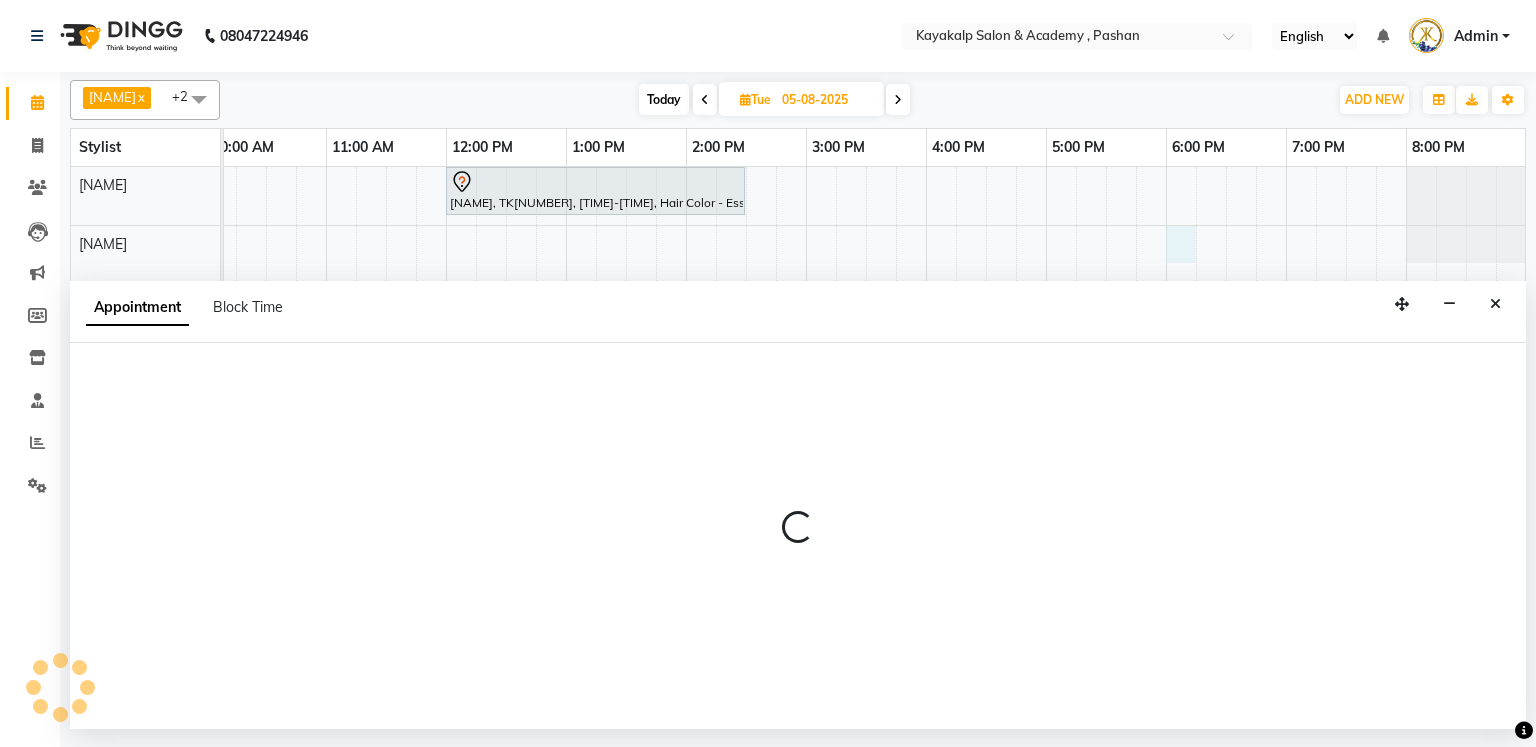 select on "85097" 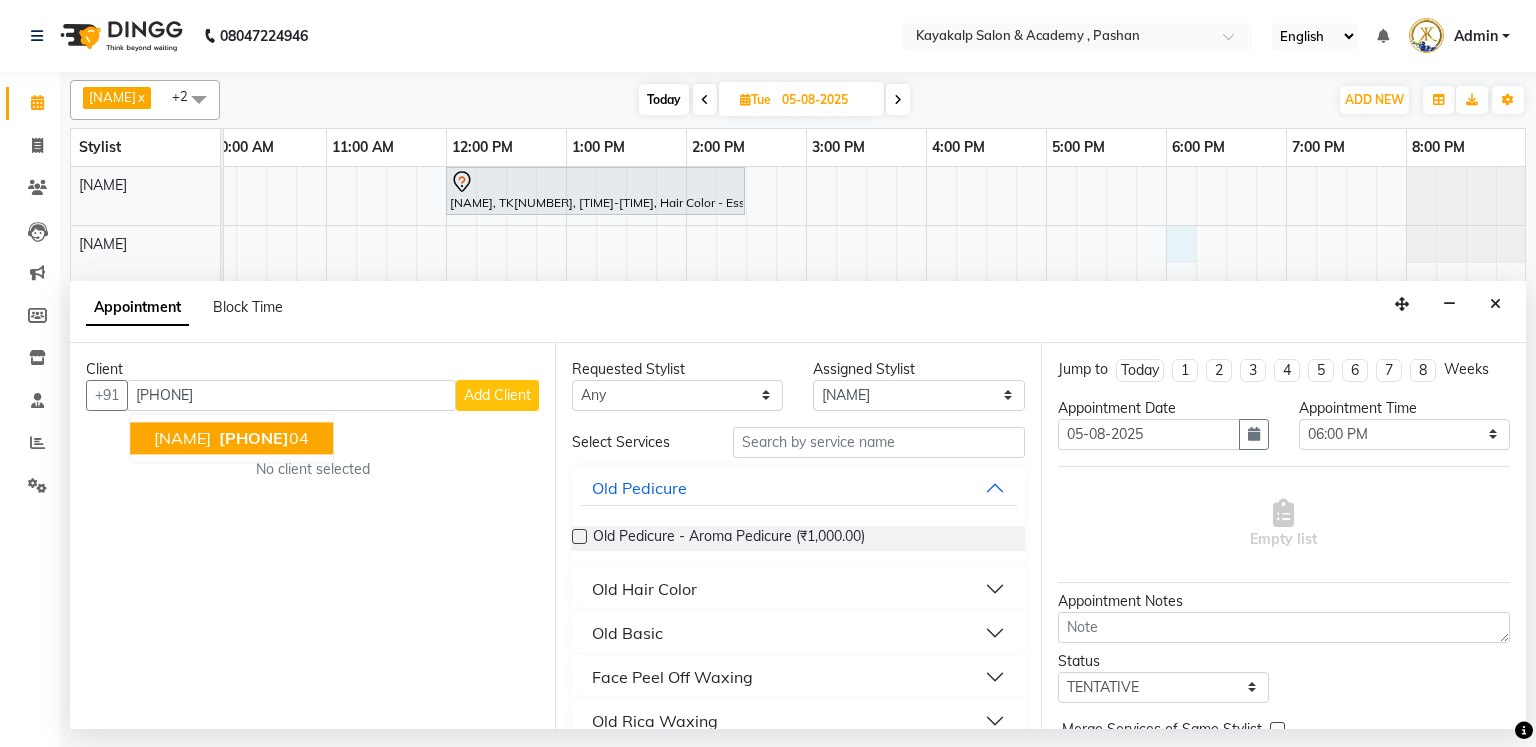 click on "[PHONE]" at bounding box center (254, 438) 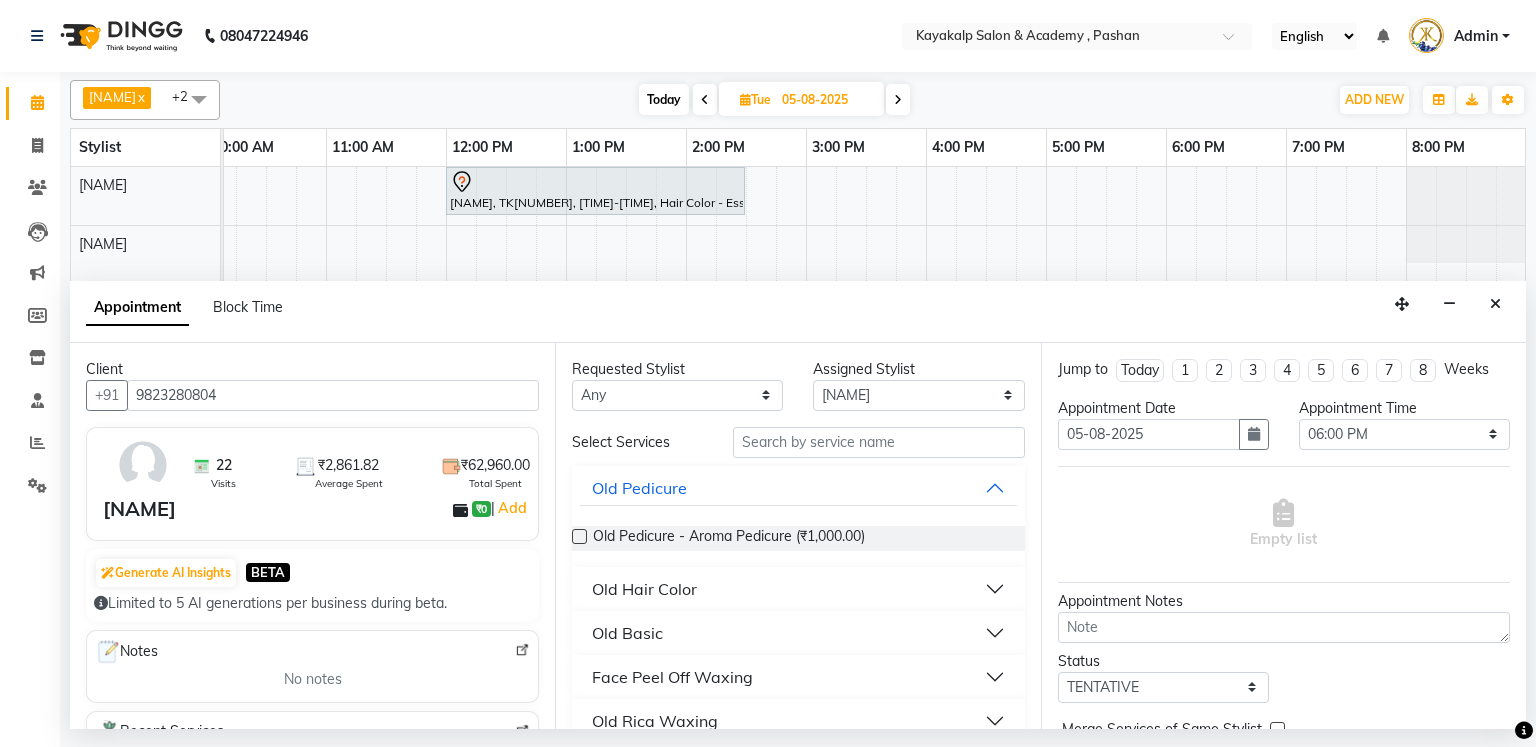 type on "9823280804" 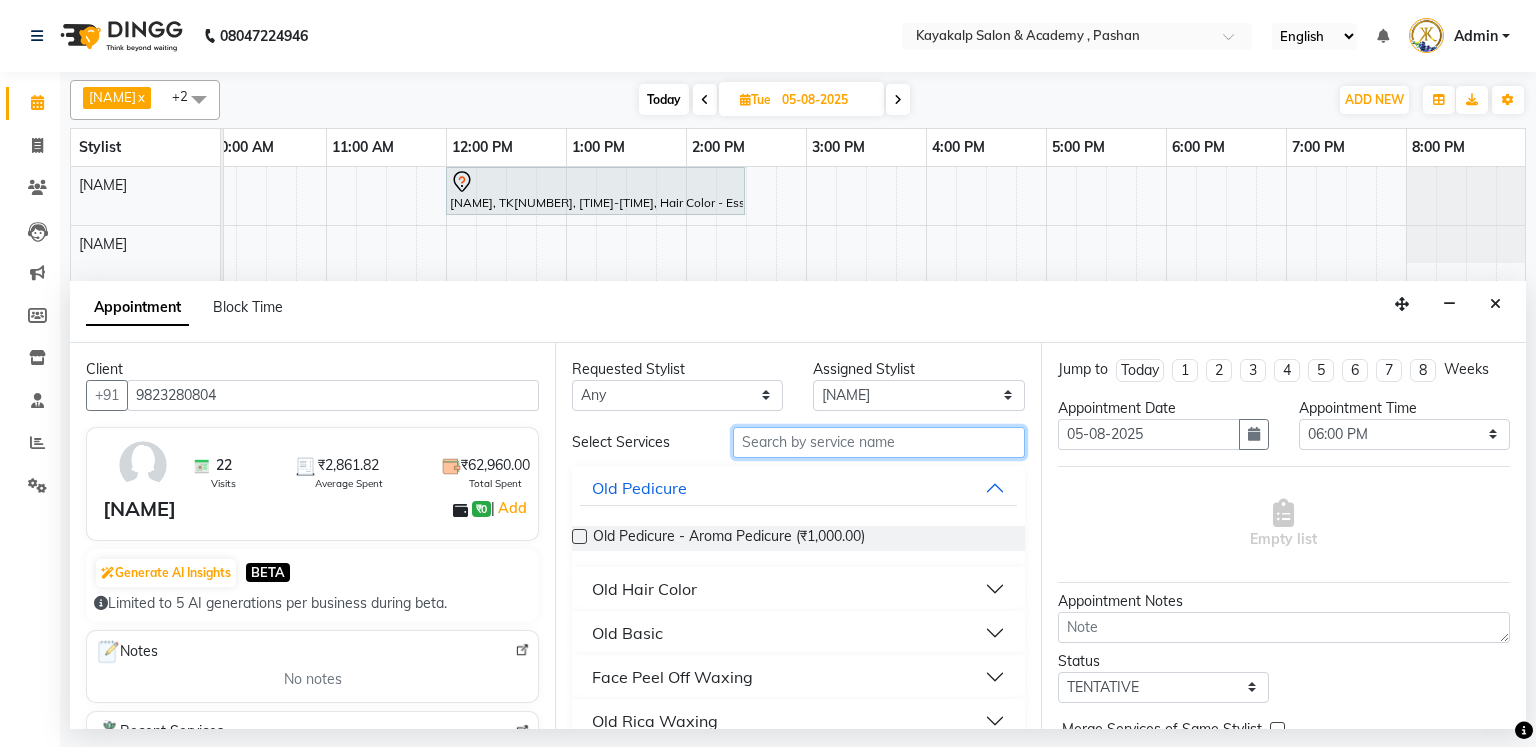 click at bounding box center [879, 442] 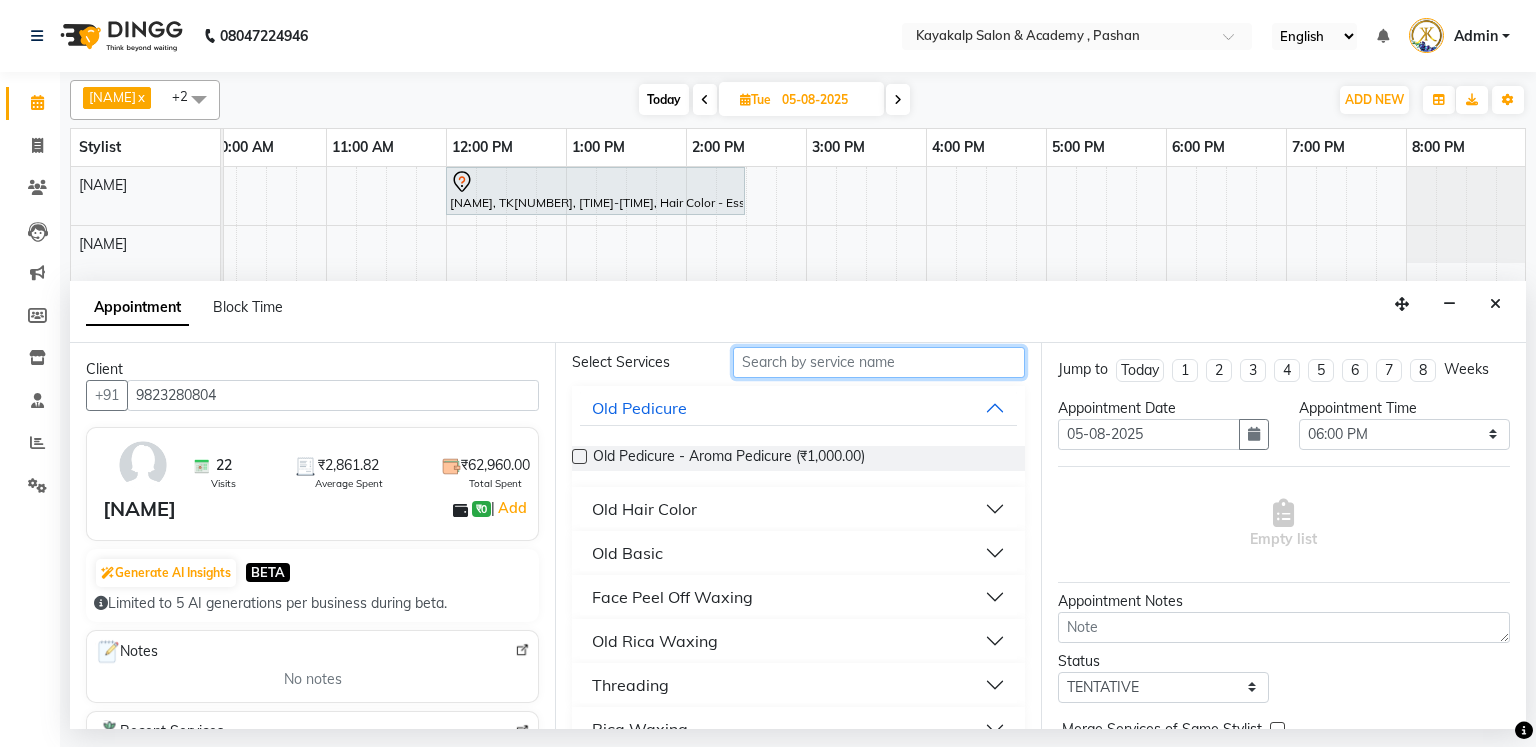 scroll, scrollTop: 160, scrollLeft: 0, axis: vertical 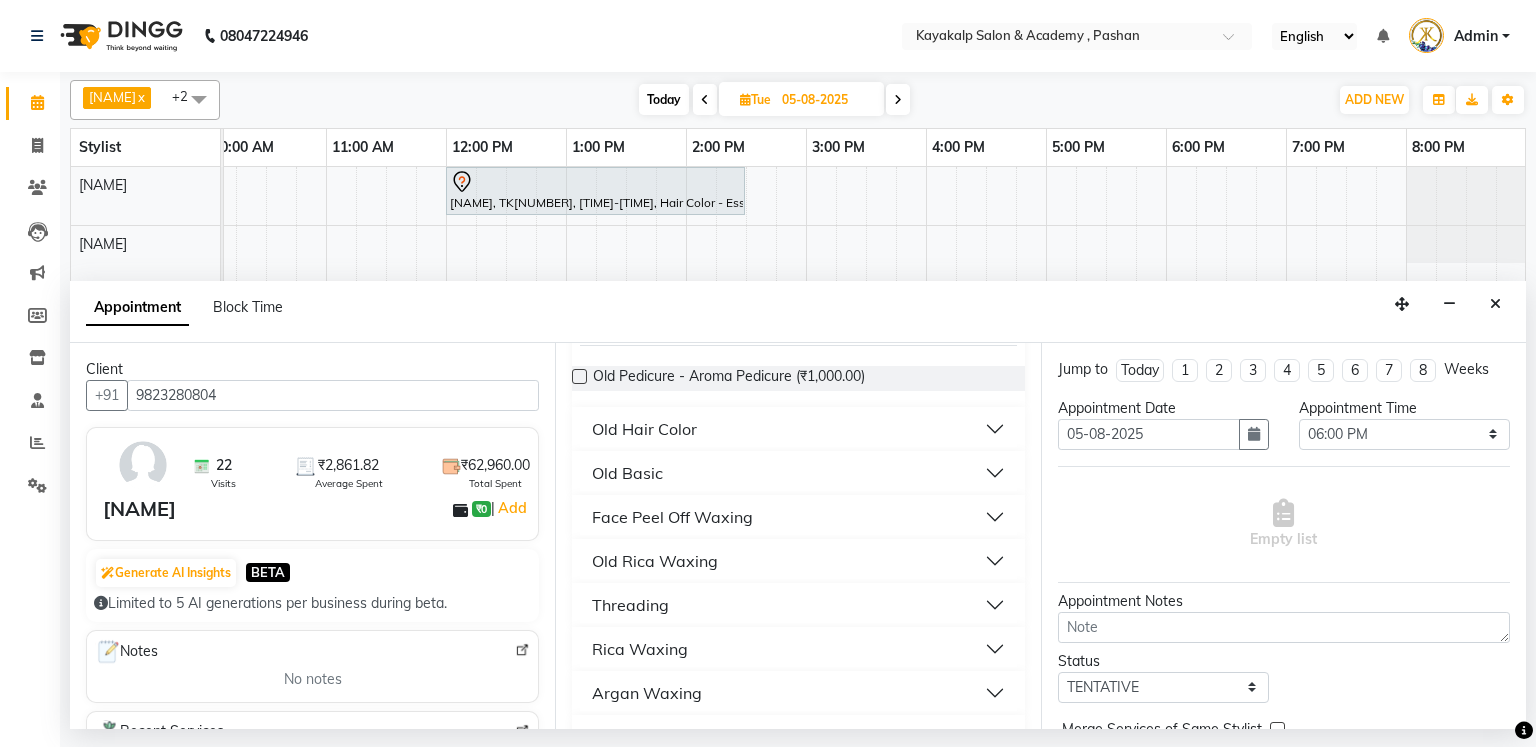 click on "Threading" at bounding box center [798, 605] 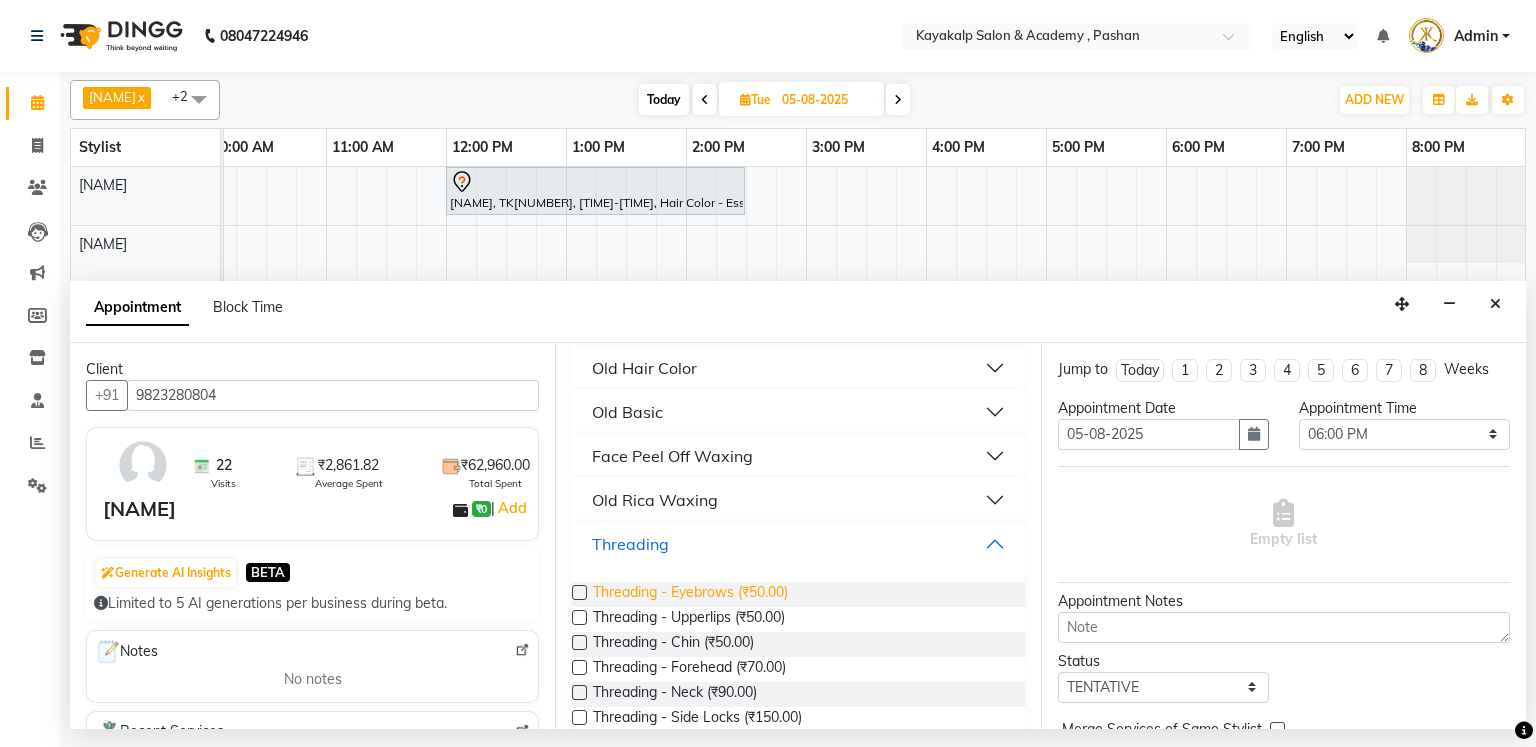 scroll, scrollTop: 240, scrollLeft: 0, axis: vertical 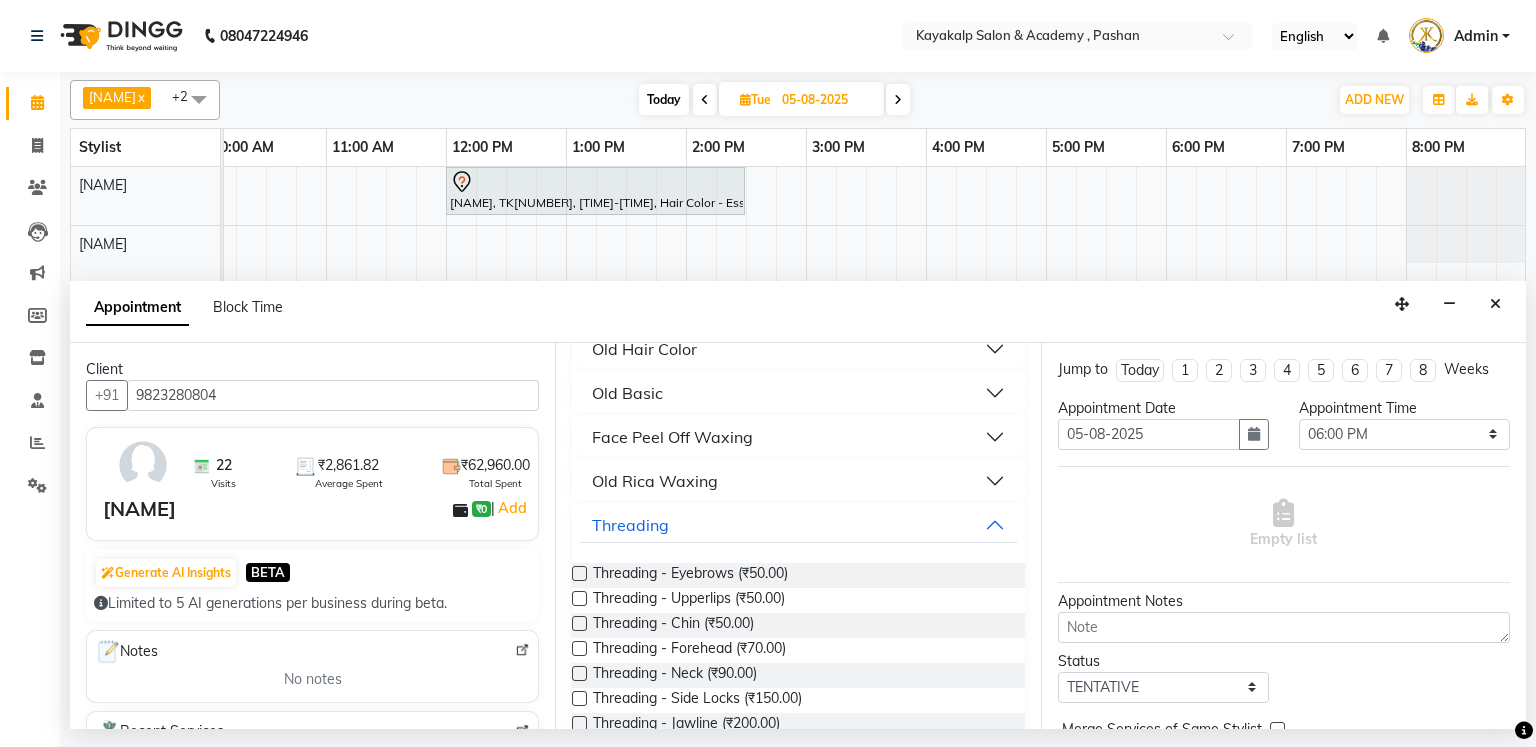 click on "Face Peel Off Waxing" at bounding box center (672, 437) 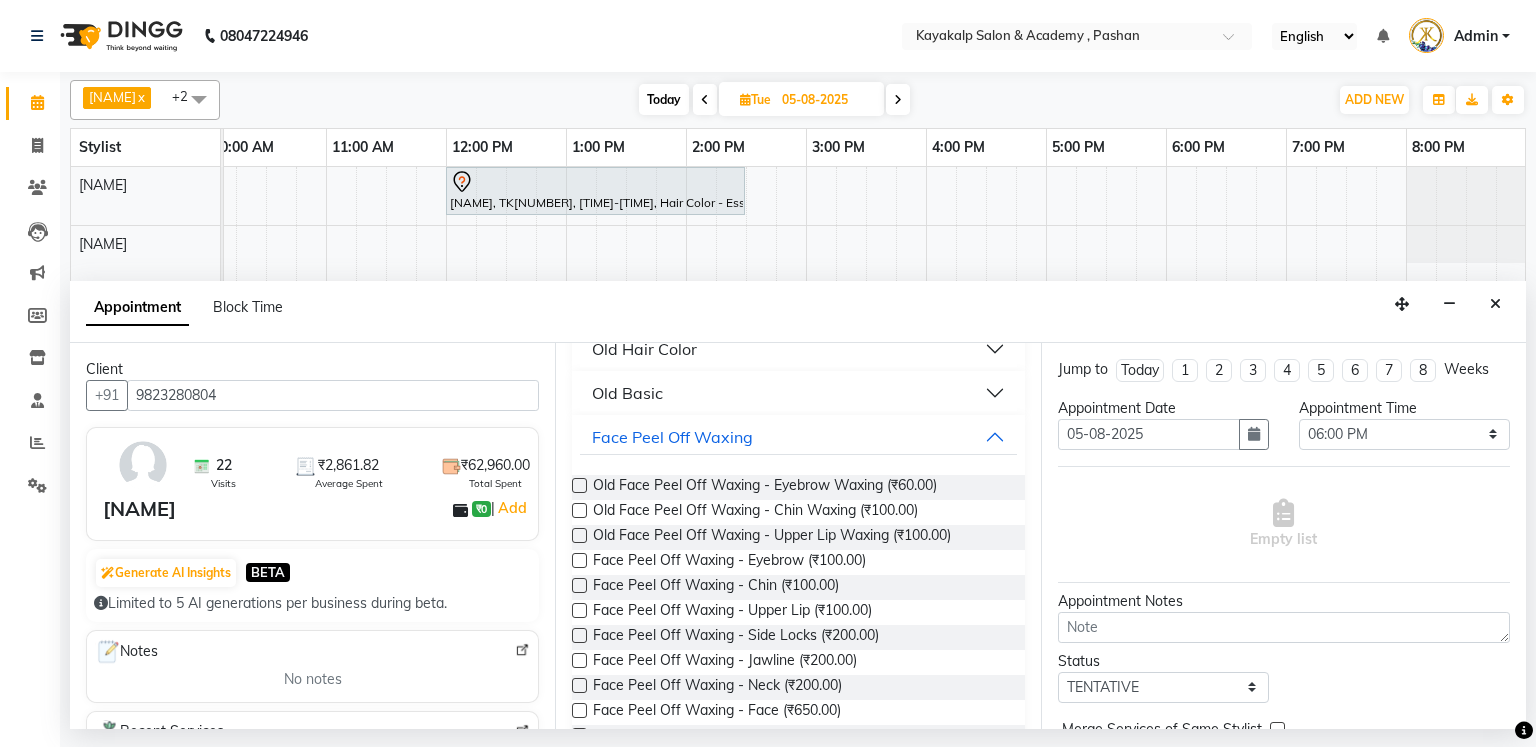 click at bounding box center [579, 560] 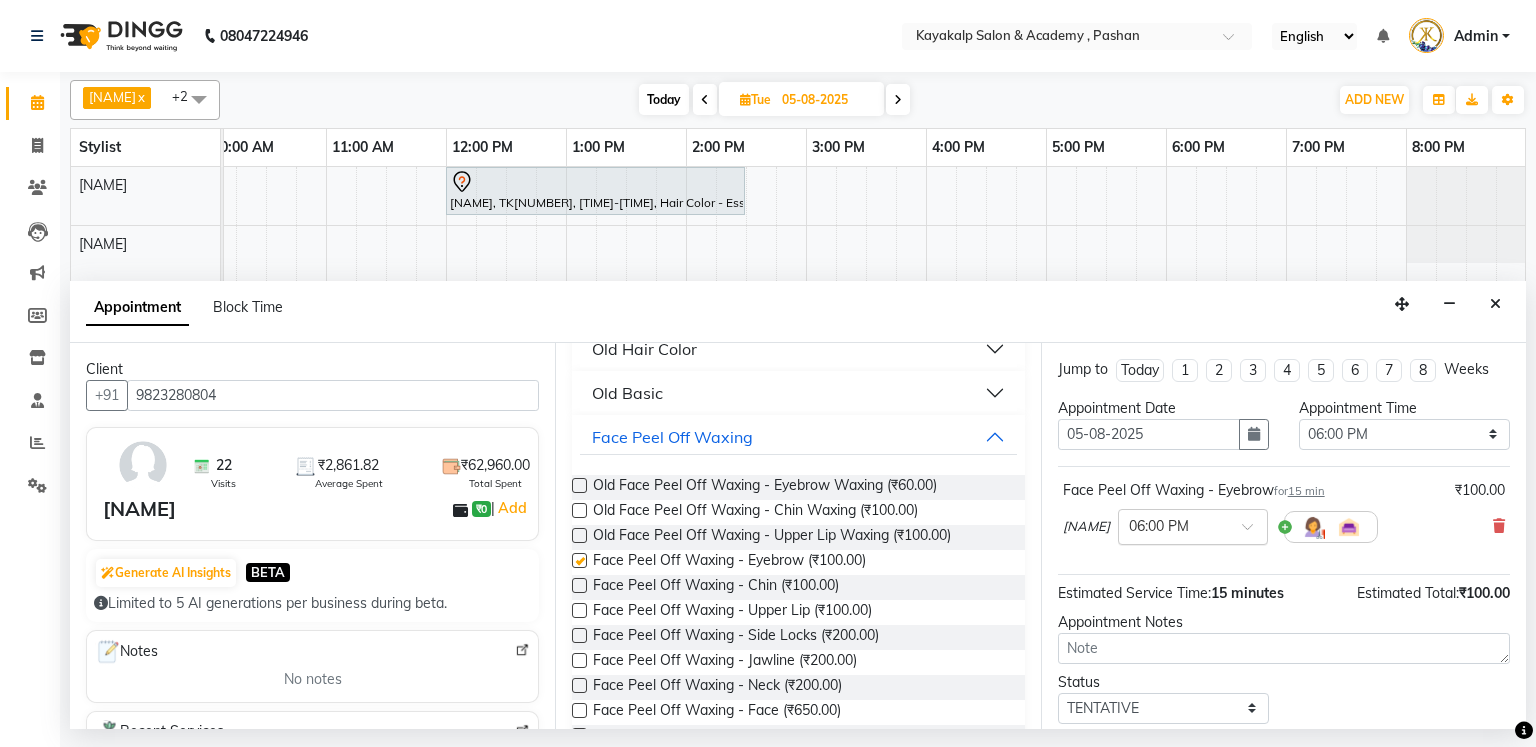 checkbox on "false" 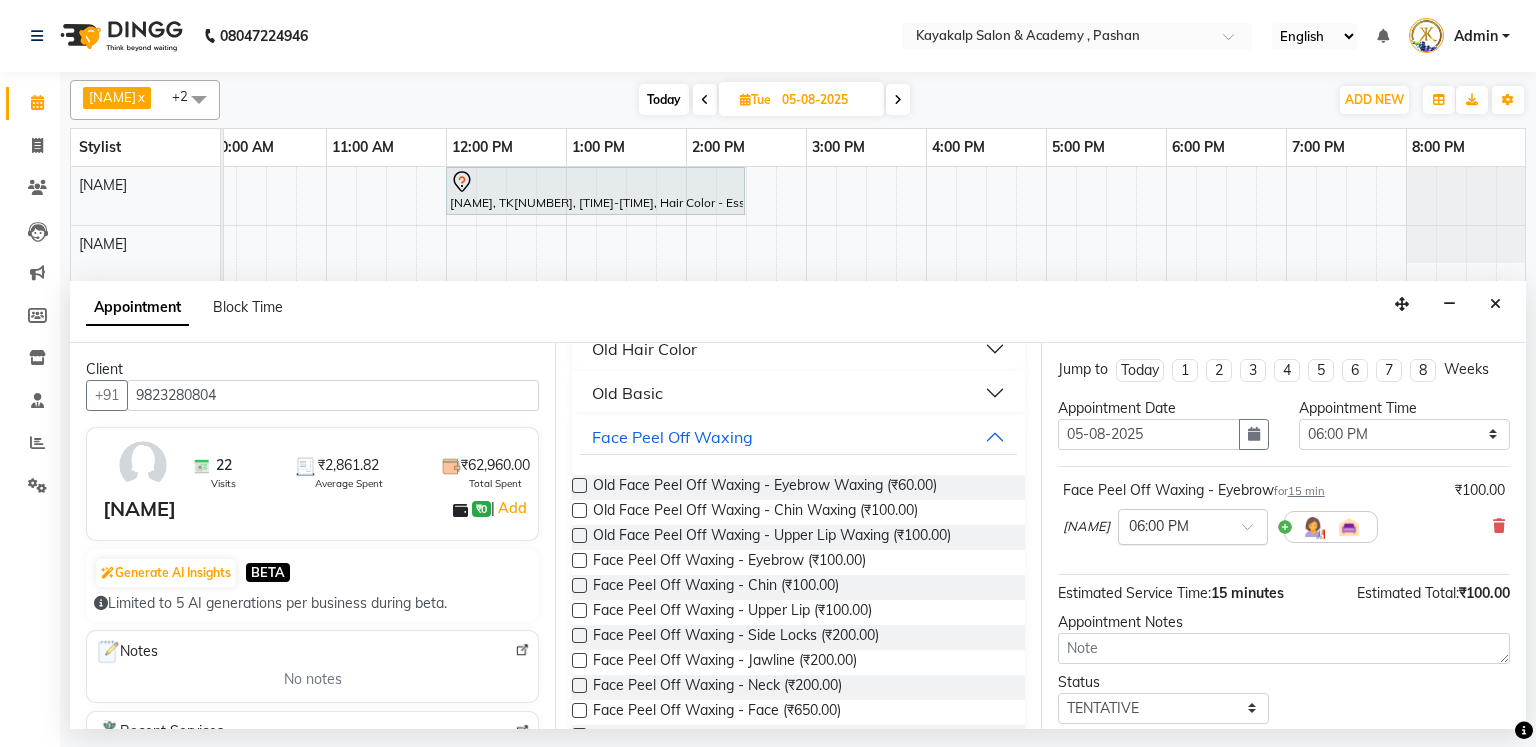 scroll, scrollTop: 120, scrollLeft: 0, axis: vertical 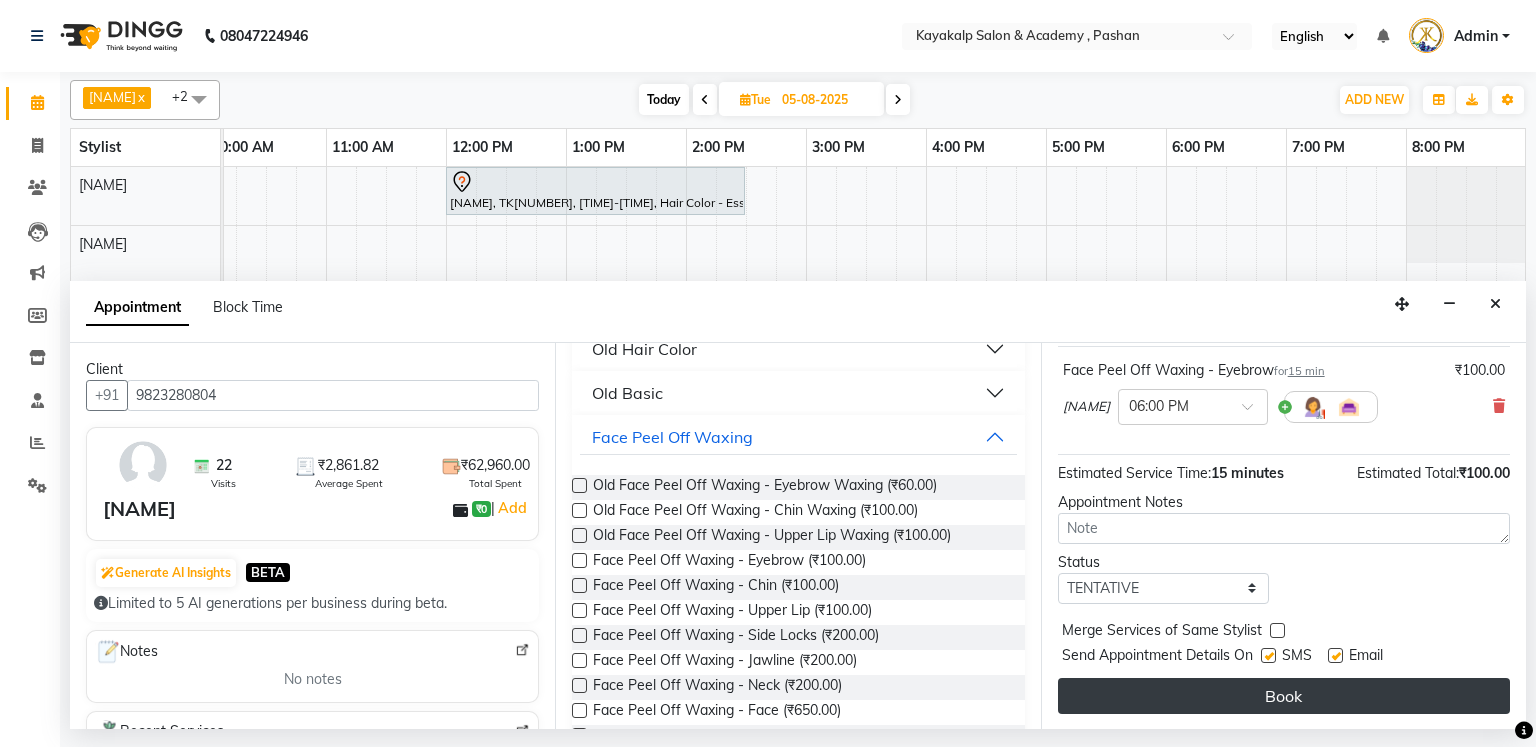 click on "Book" at bounding box center [1284, 696] 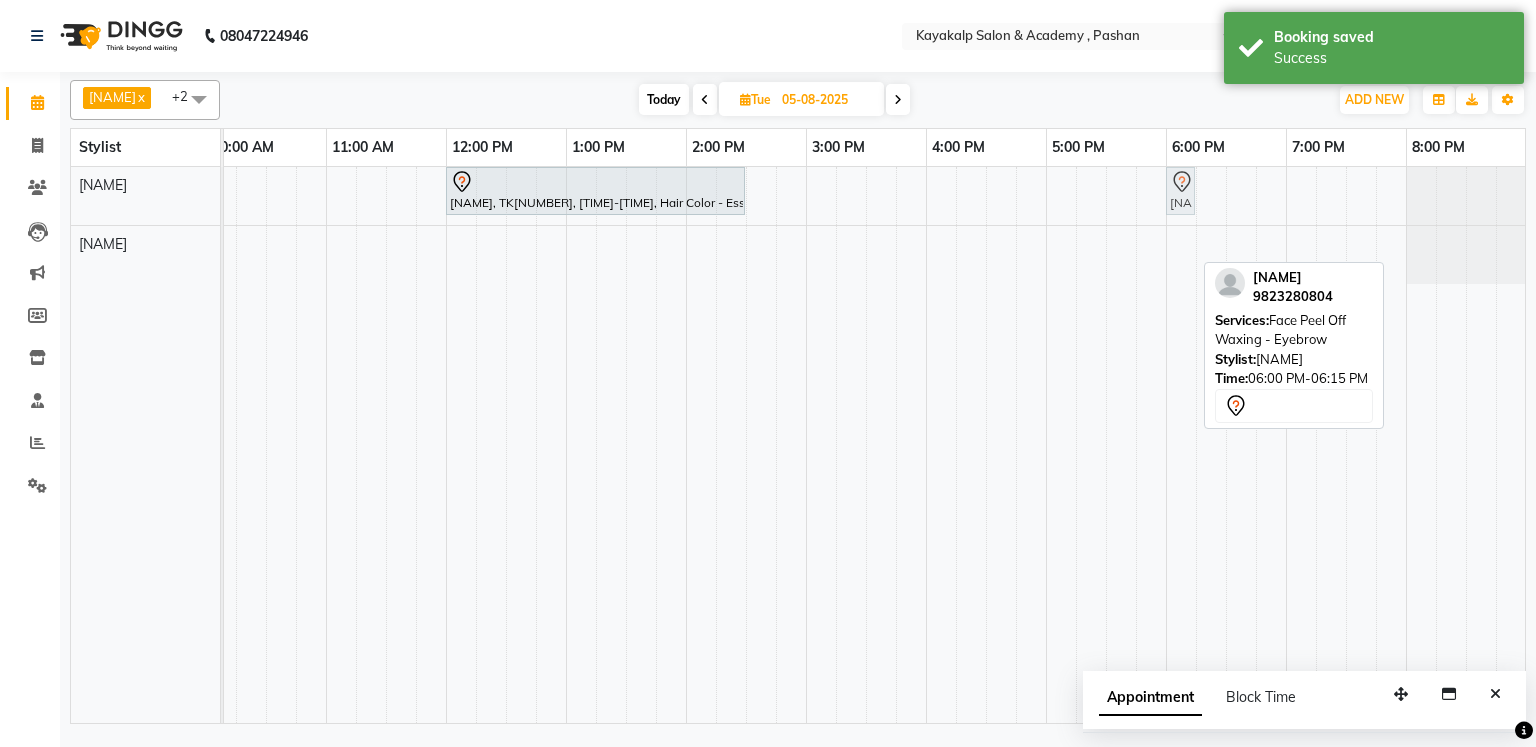 drag, startPoint x: 1179, startPoint y: 248, endPoint x: 1179, endPoint y: 220, distance: 28 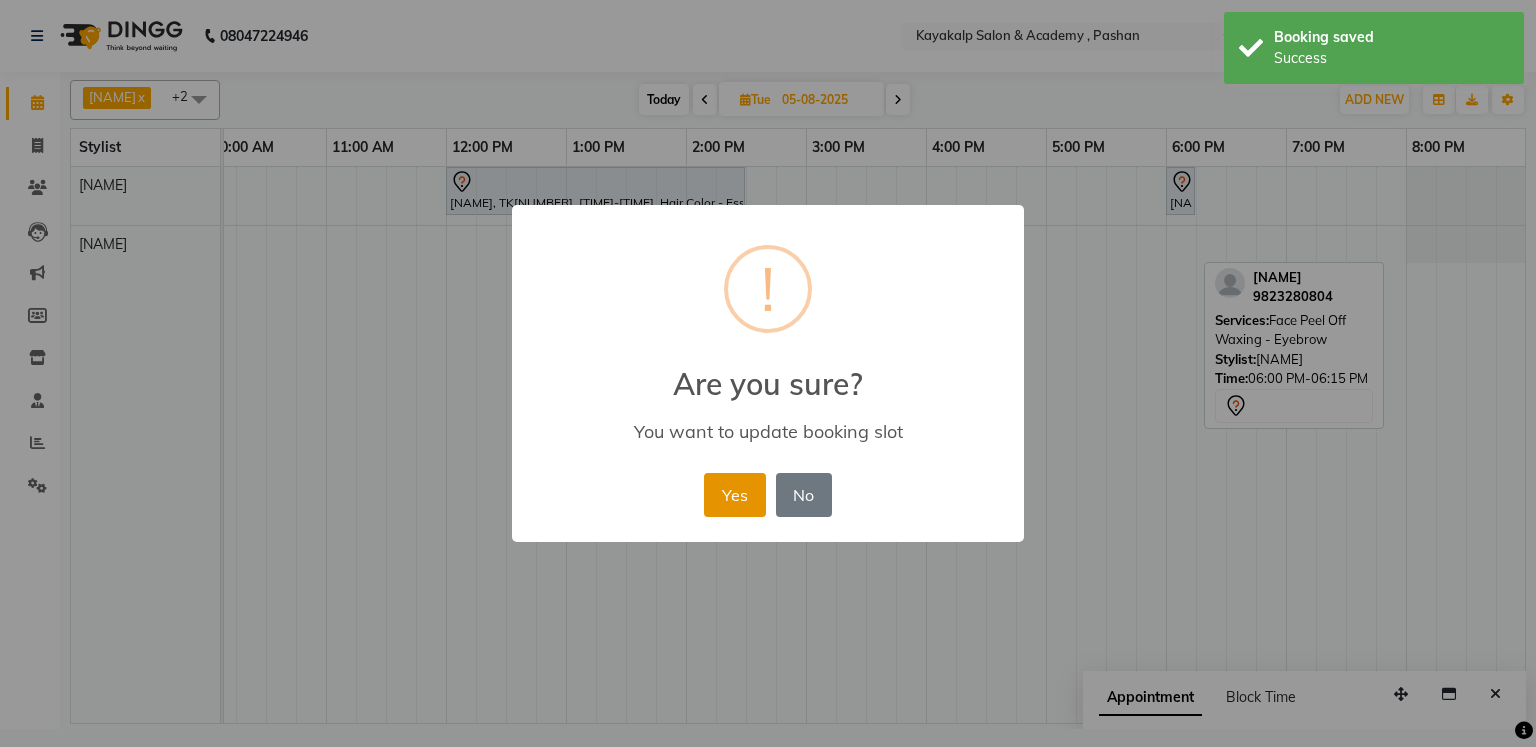 click on "Yes" at bounding box center (734, 495) 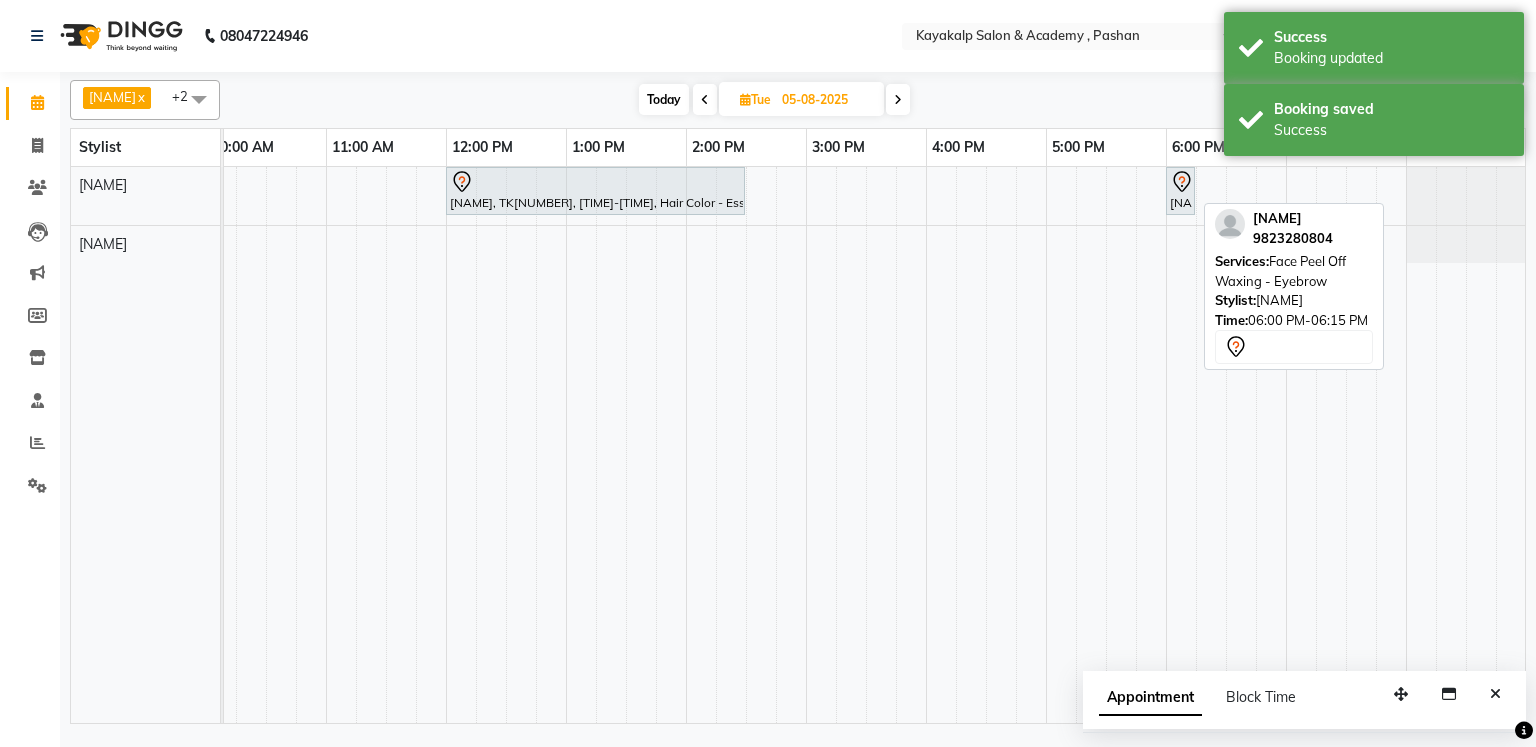 click on "[NAME], [TIME]-[TIME], Face Peel Off Waxing - Eyebrow" at bounding box center [1180, 191] 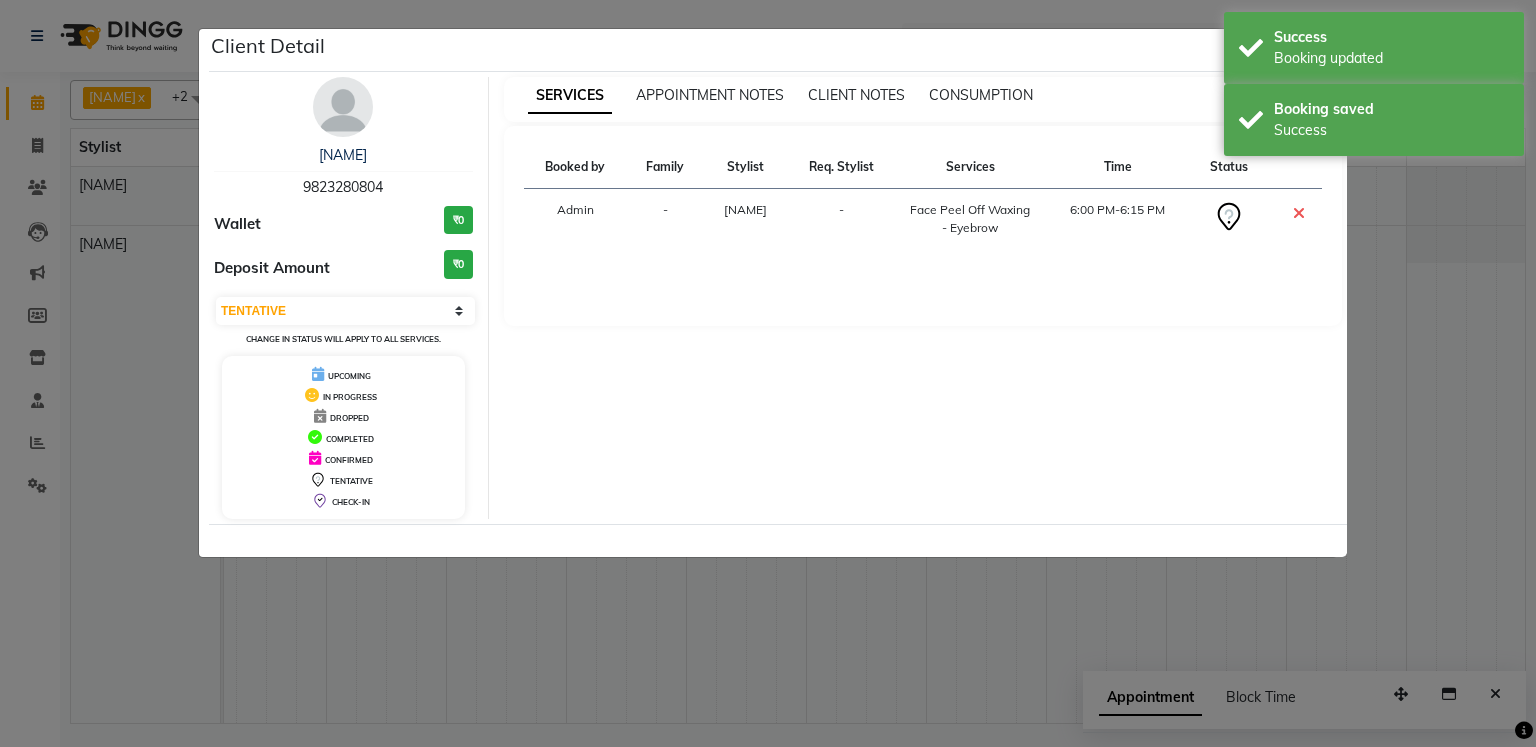 click on "Client Detail  [NAME]   [PHONE] Wallet ₹0 Deposit Amount  ₹0  Select CONFIRMED TENTATIVE Change in status will apply to all services. UPCOMING IN PROGRESS DROPPED COMPLETED CONFIRMED TENTATIVE CHECK-IN SERVICES APPOINTMENT NOTES CLIENT NOTES CONSUMPTION Booked by Family Stylist Req. Stylist Services Time Status  Admin  - [NAME] -  Face Peel Off Waxing - Eyebrow   [TIME]-[TIME]" 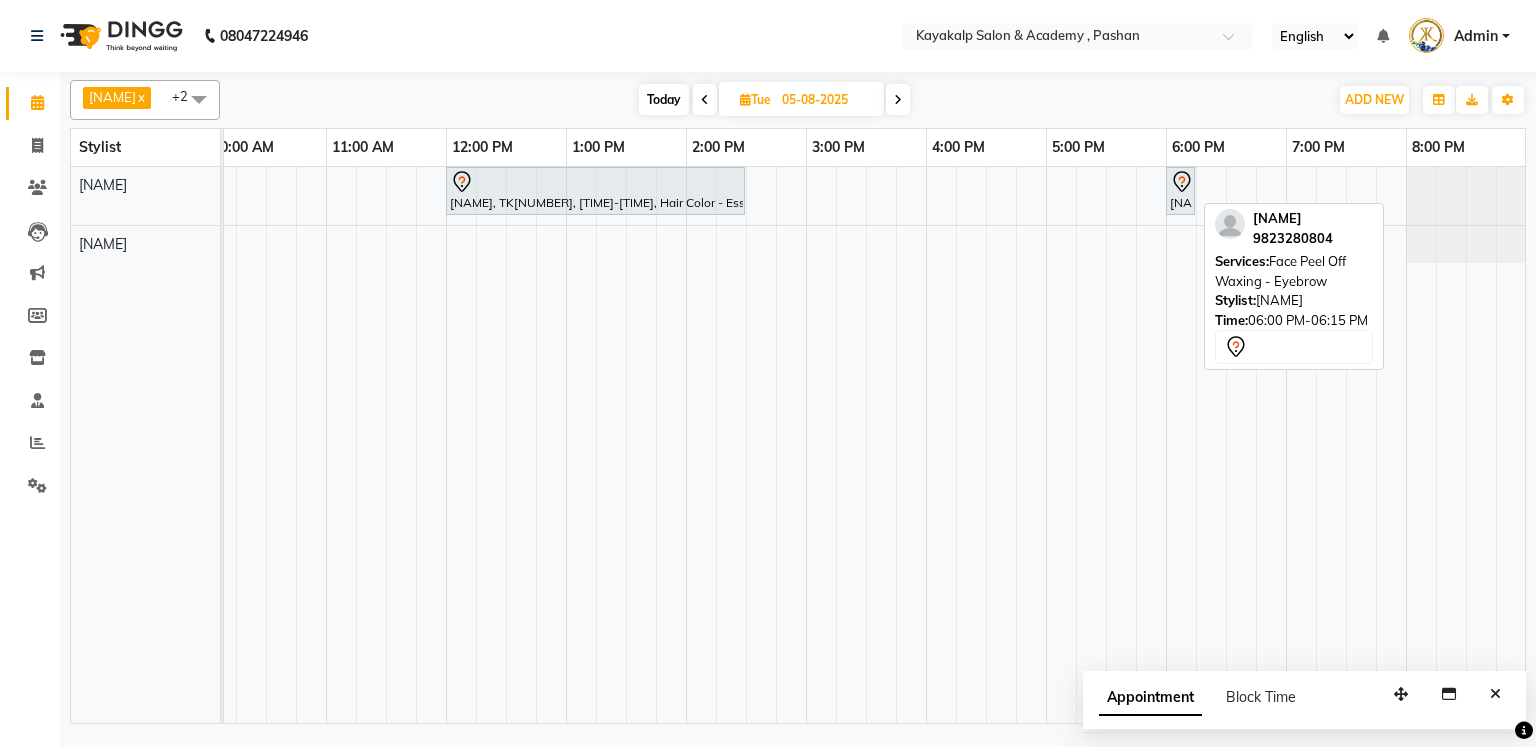 click on "[NAME], [TIME]-[TIME], Face Peel Off Waxing - Eyebrow" at bounding box center (1180, 191) 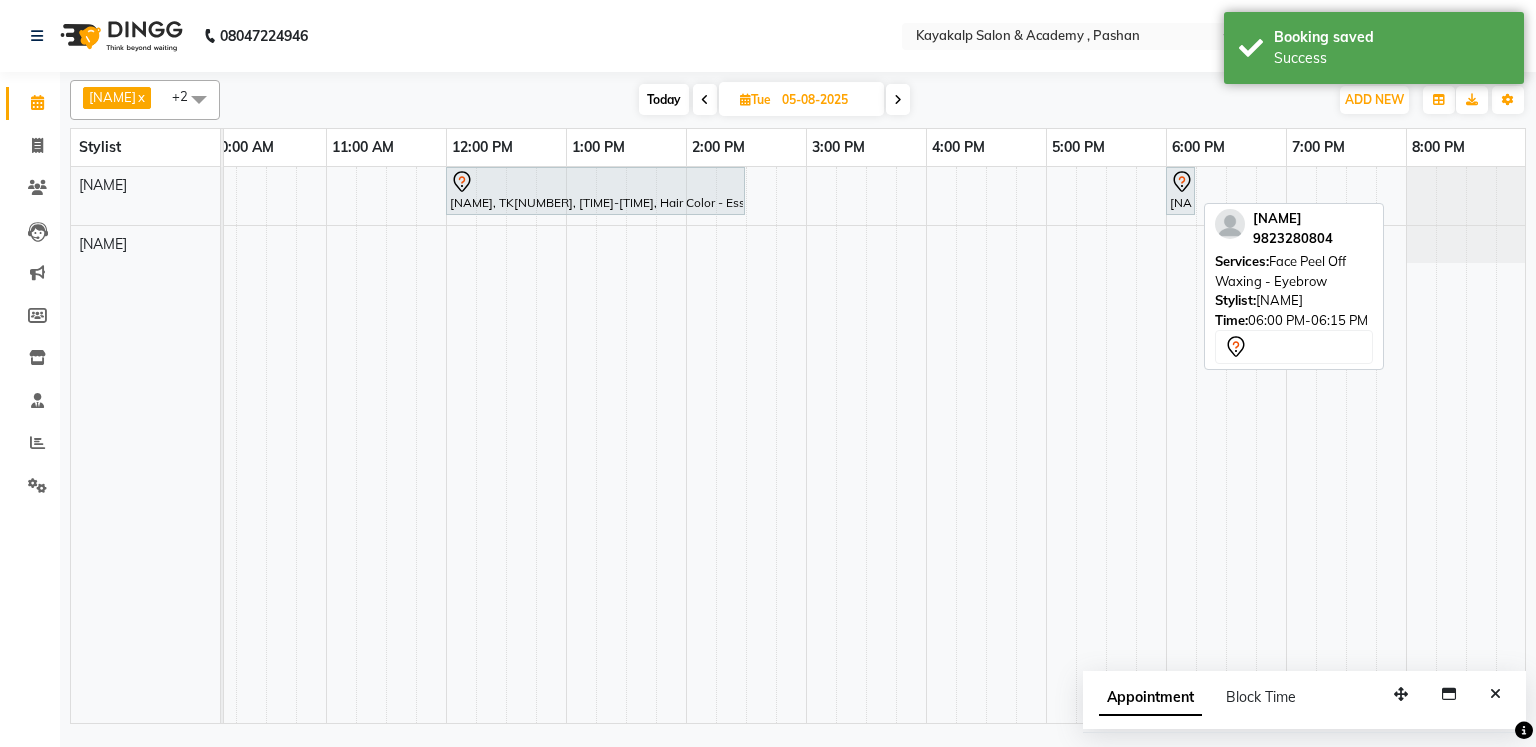 select on "7" 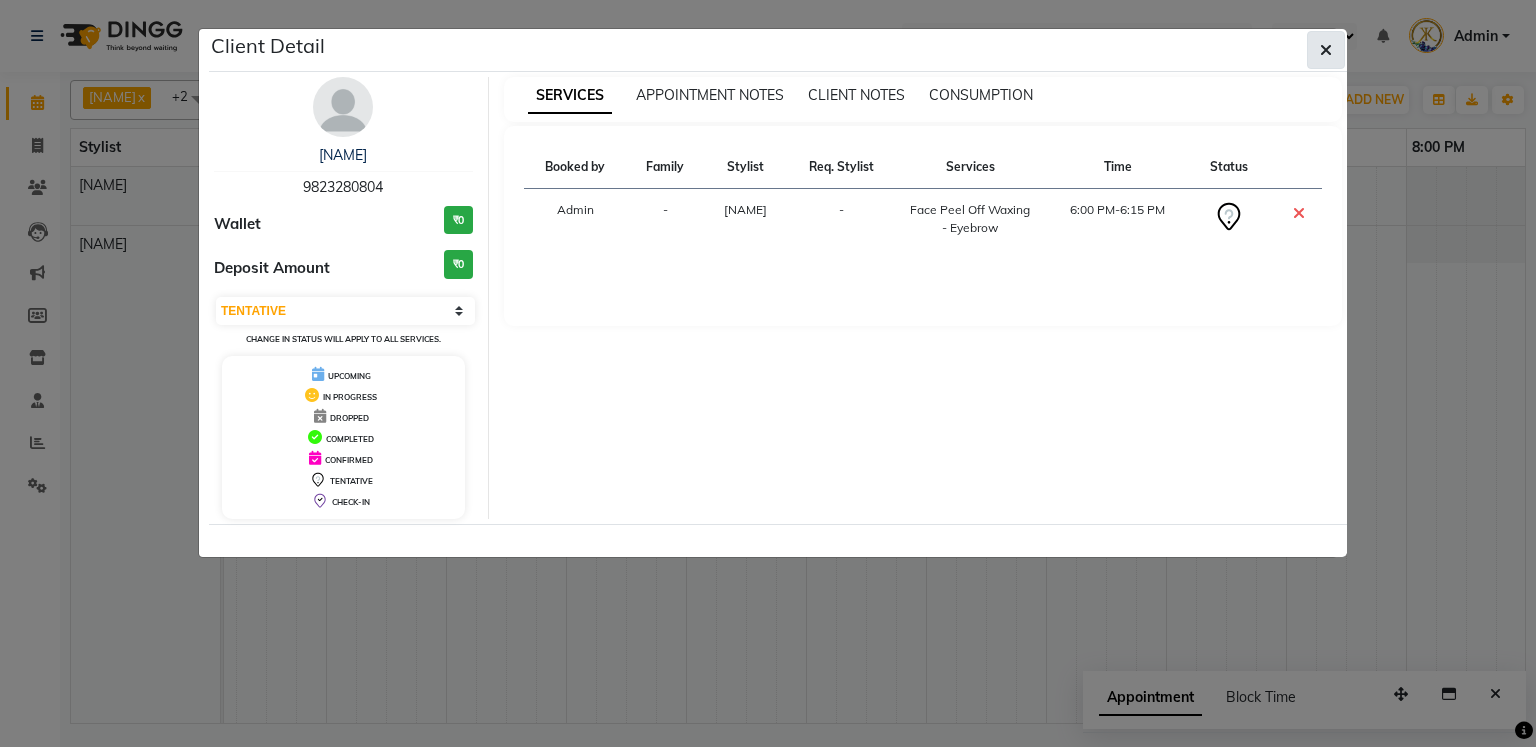 click 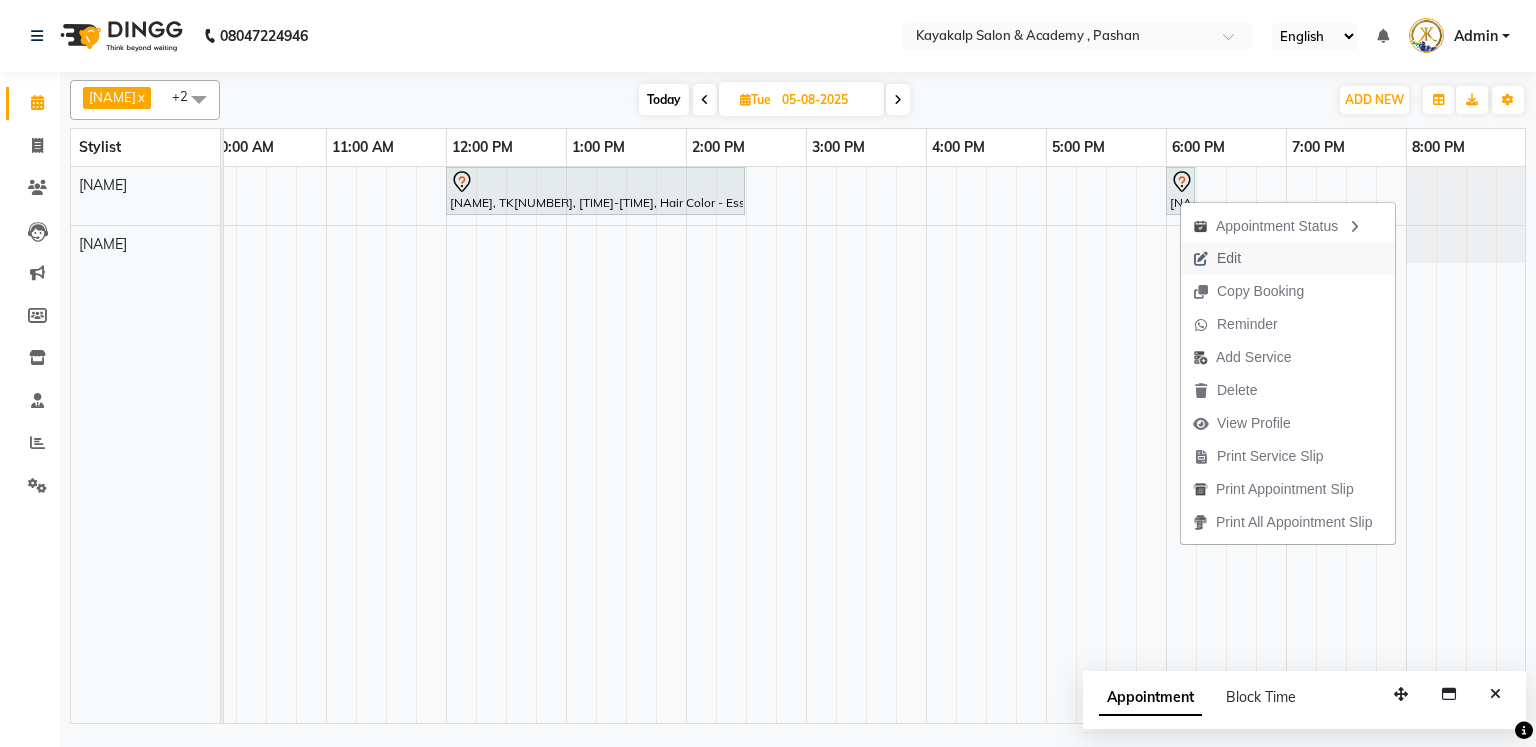click on "Edit" at bounding box center (1217, 258) 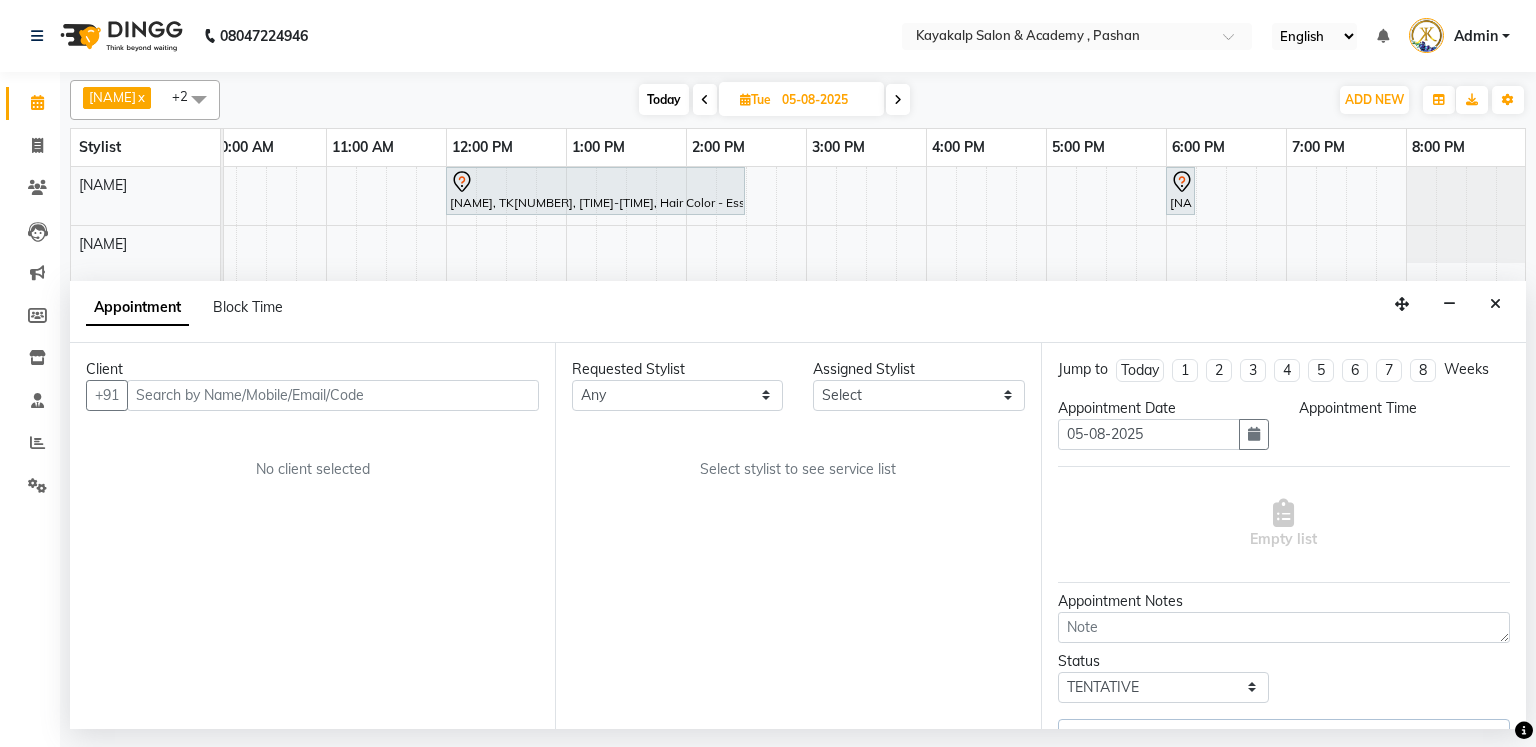 select on "29289" 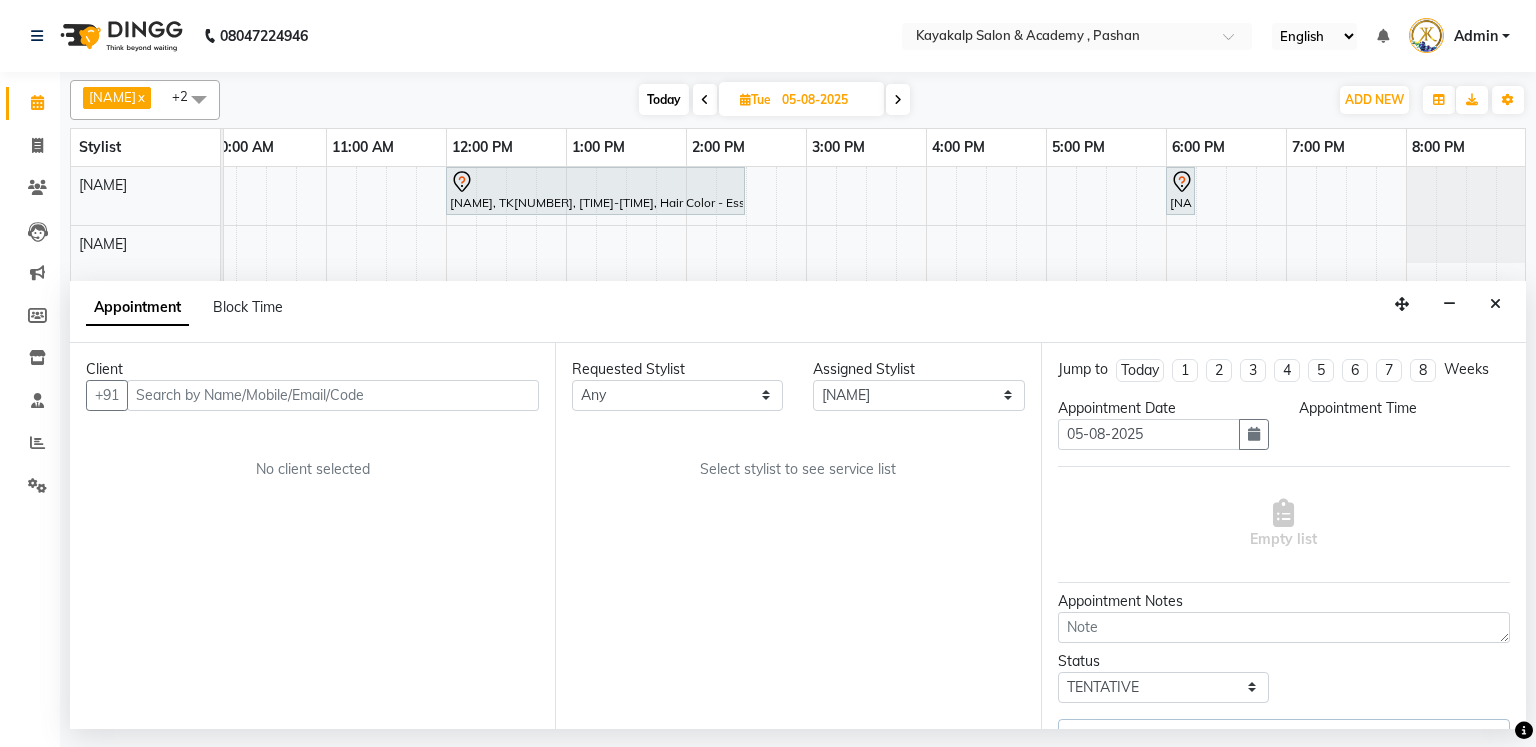 scroll, scrollTop: 0, scrollLeft: 138, axis: horizontal 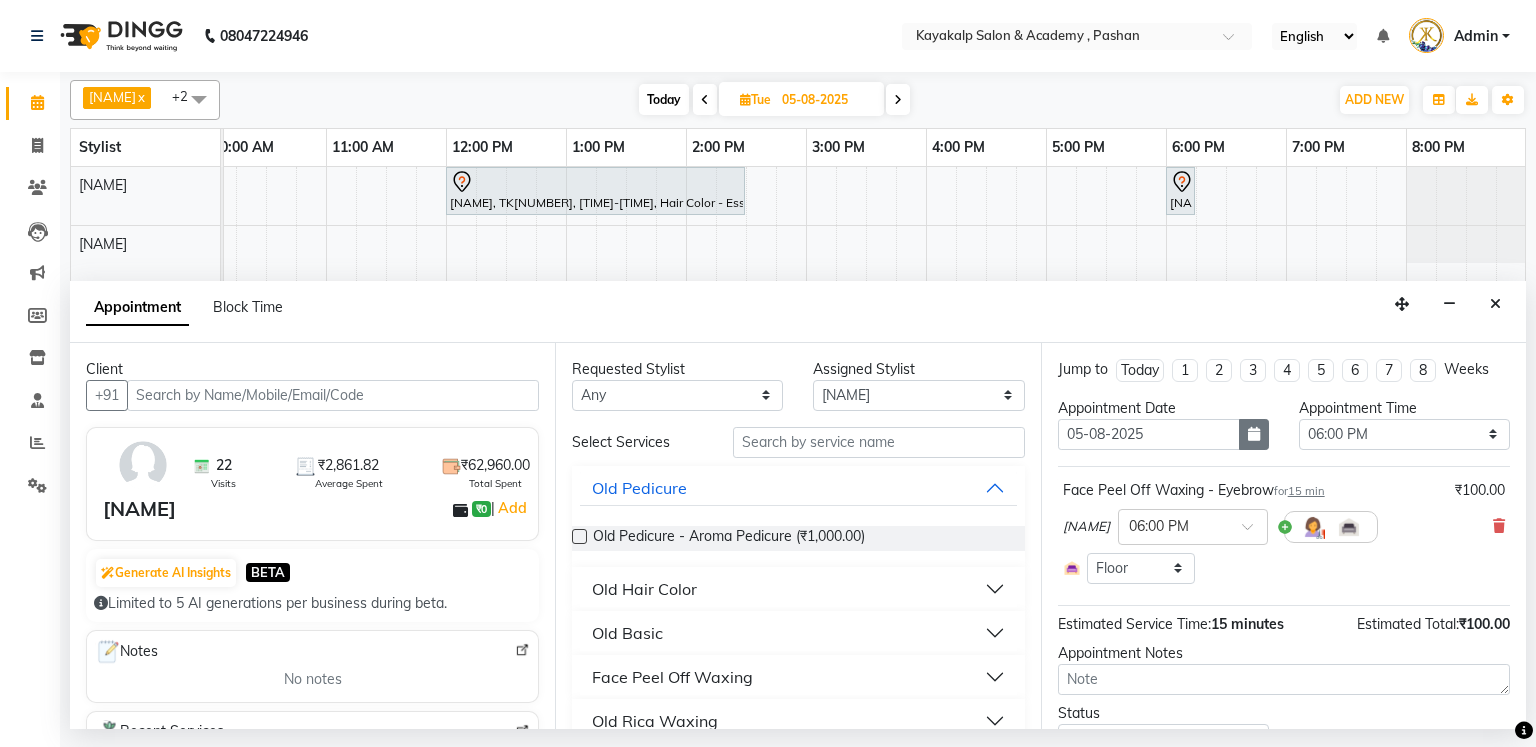 click at bounding box center (1254, 434) 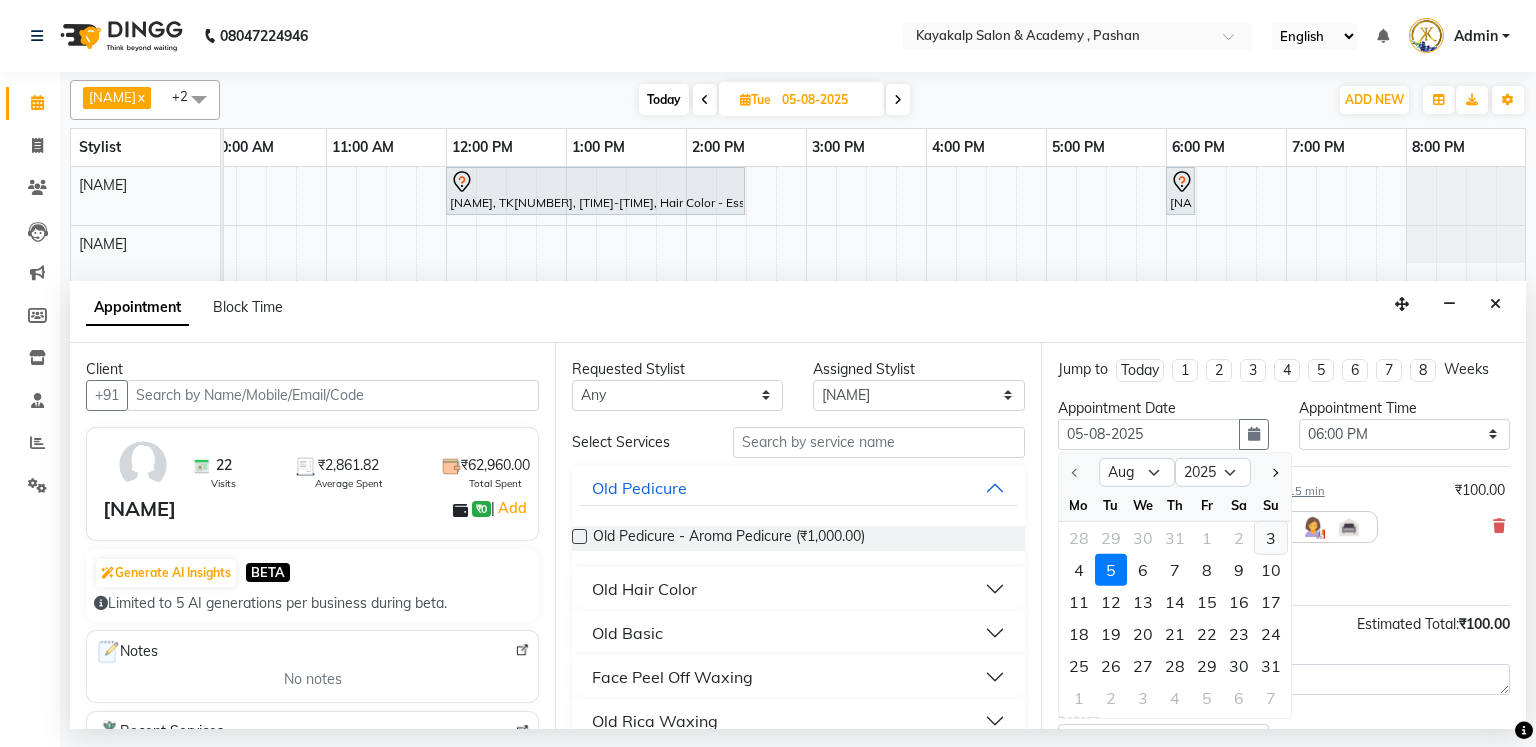 click on "3" at bounding box center (1271, 537) 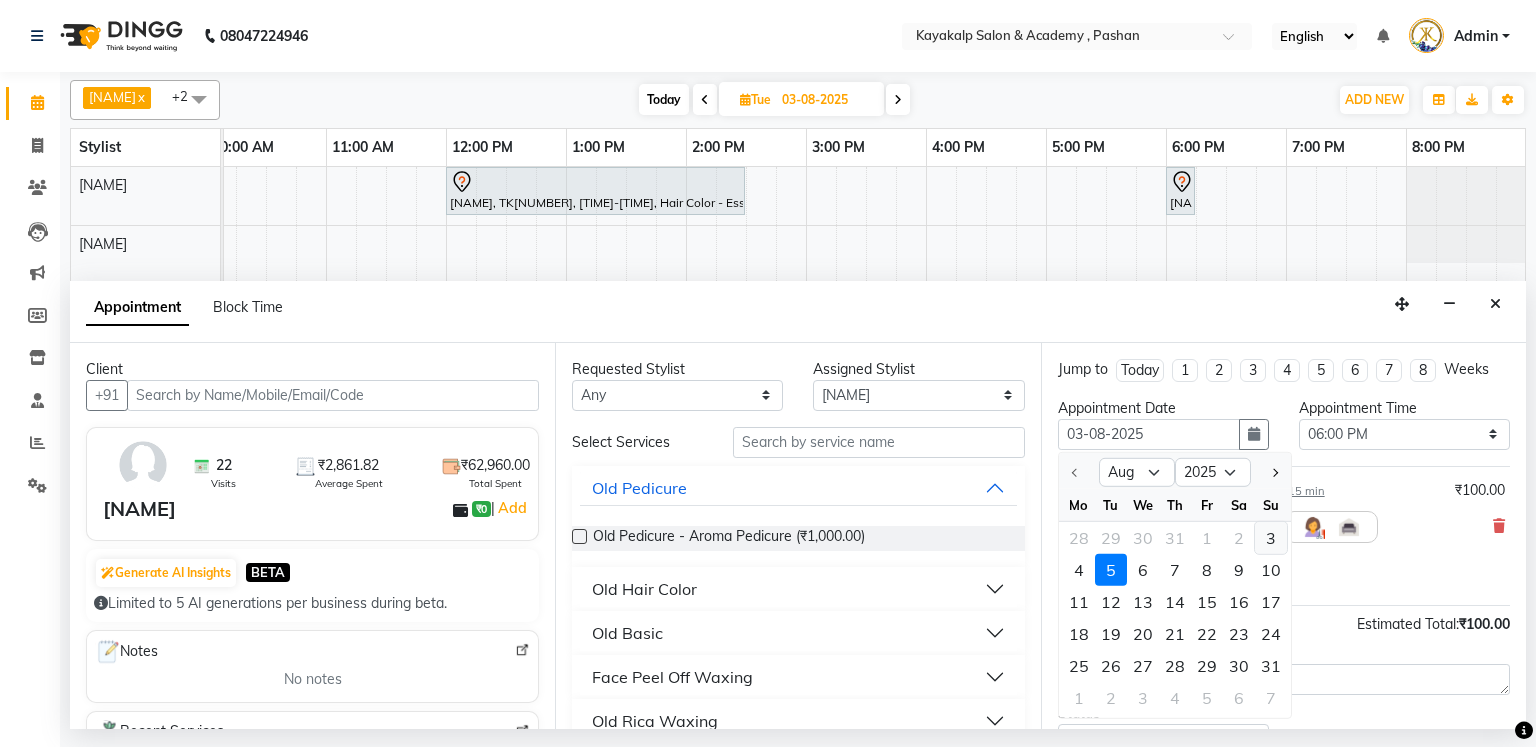 scroll, scrollTop: 0, scrollLeft: 138, axis: horizontal 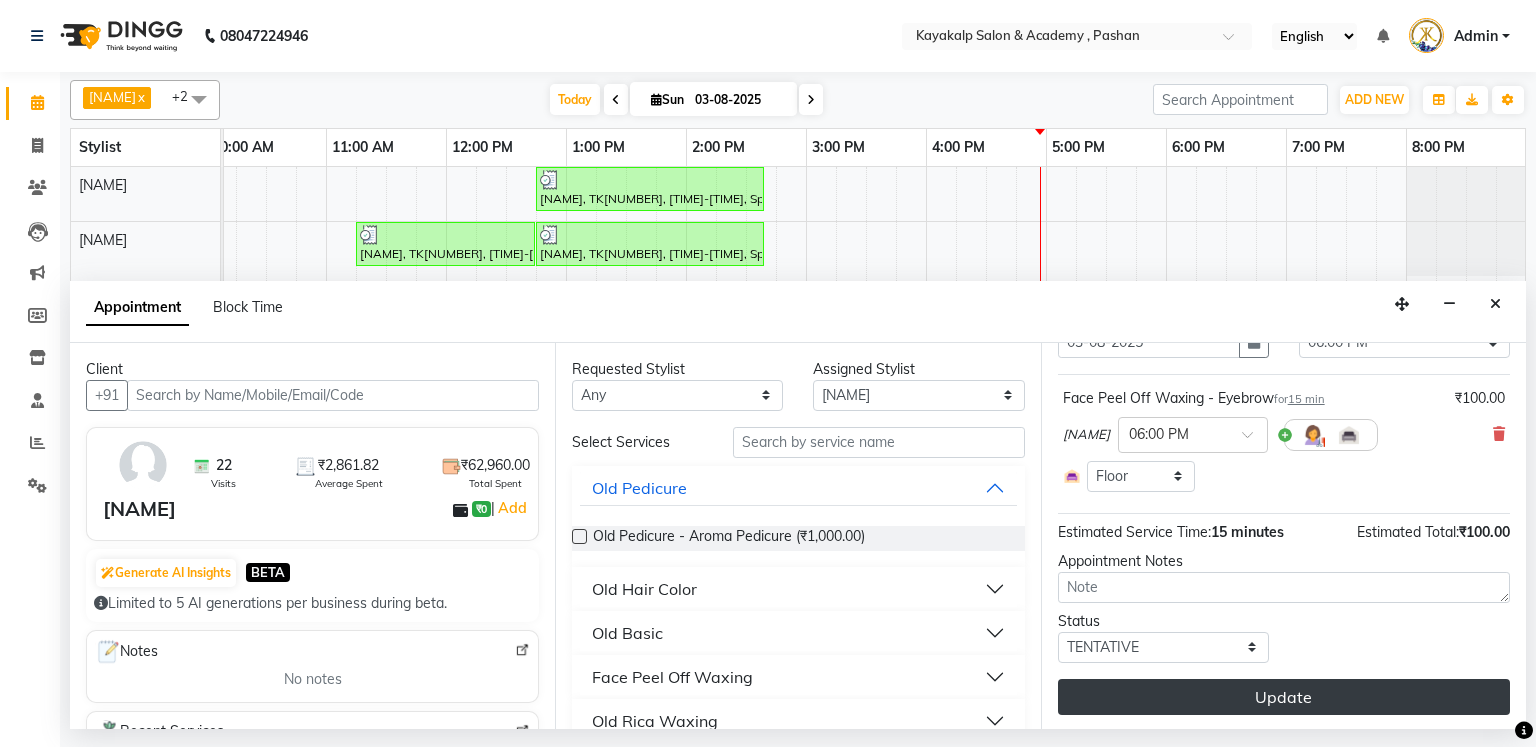click on "Update" at bounding box center [1284, 697] 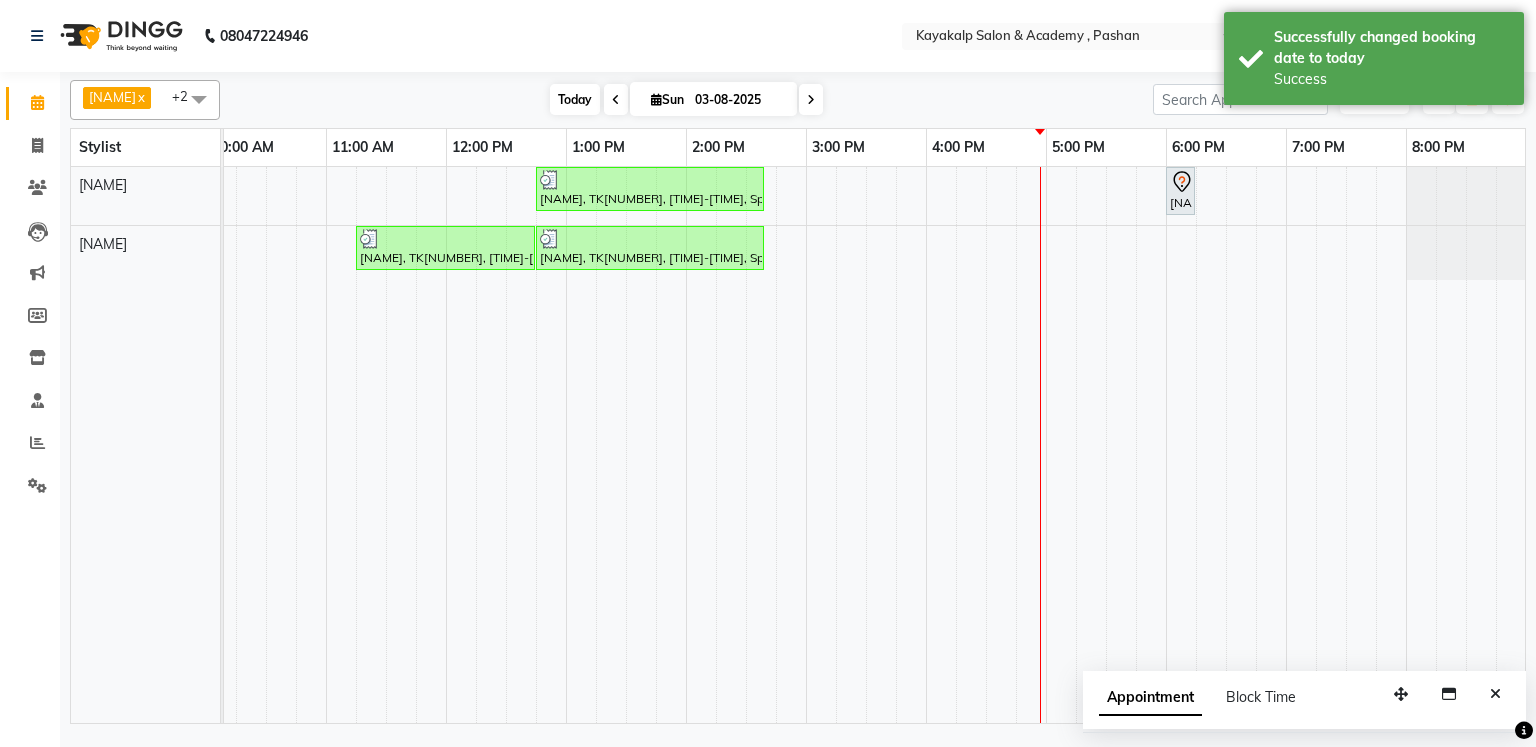 click on "Today" at bounding box center [575, 99] 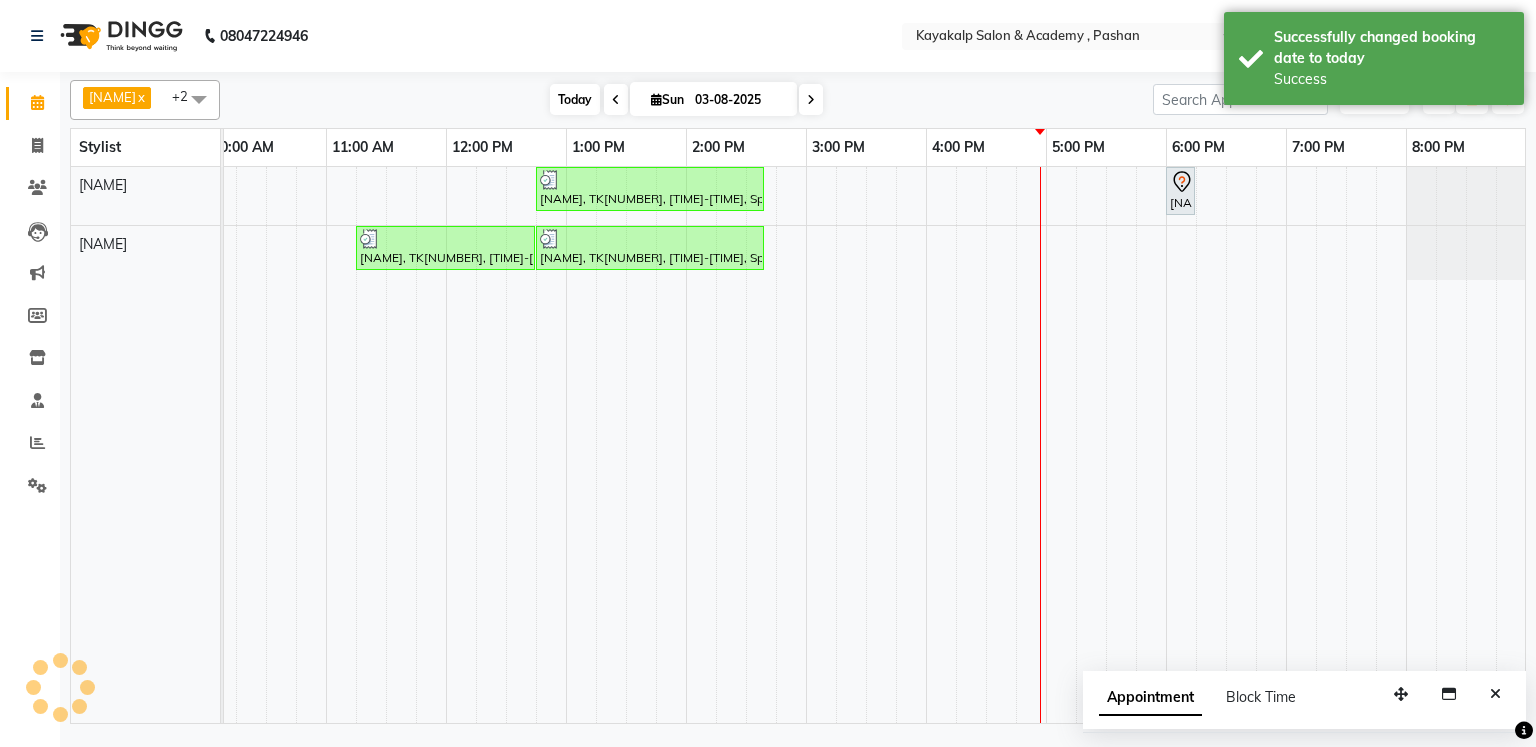 scroll, scrollTop: 0, scrollLeft: 138, axis: horizontal 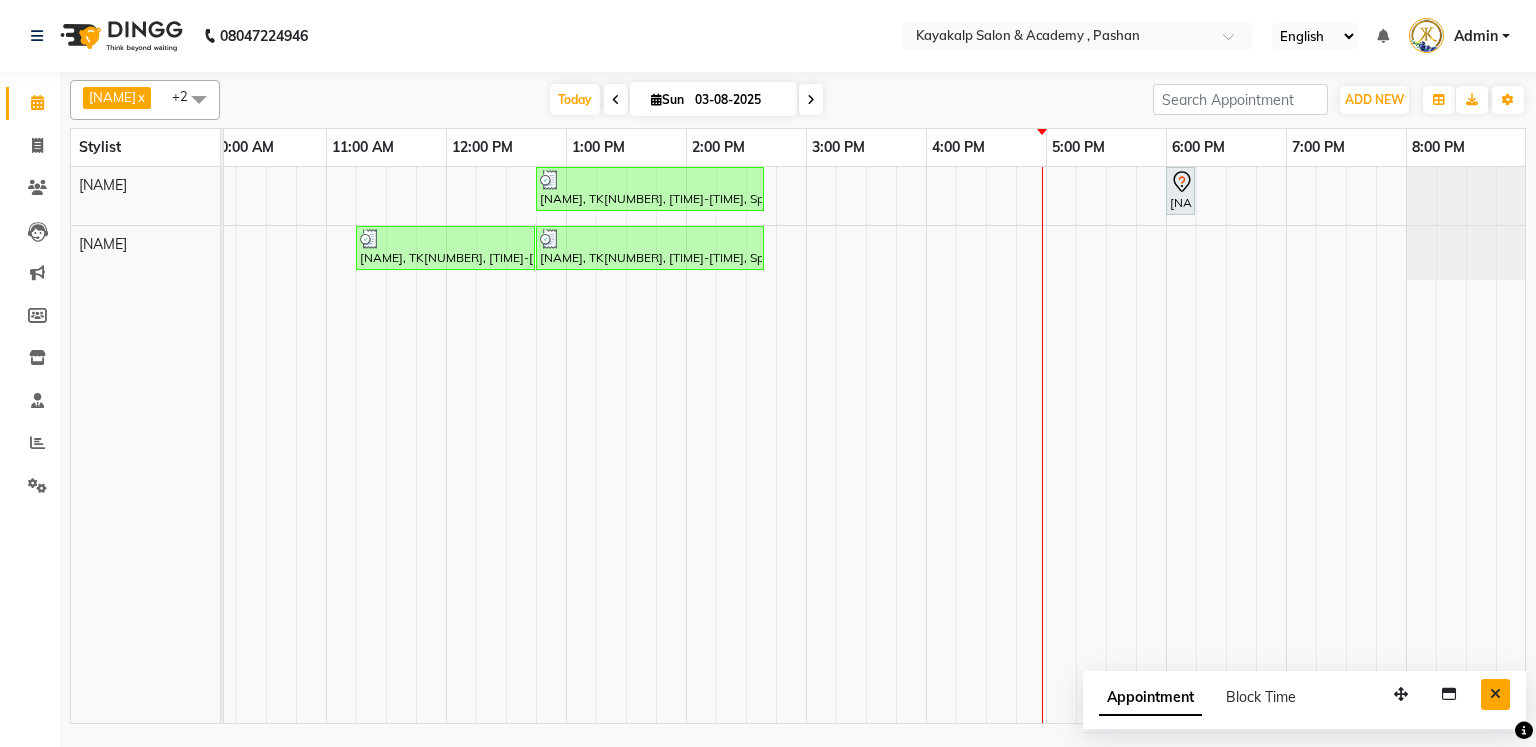 click at bounding box center (1495, 694) 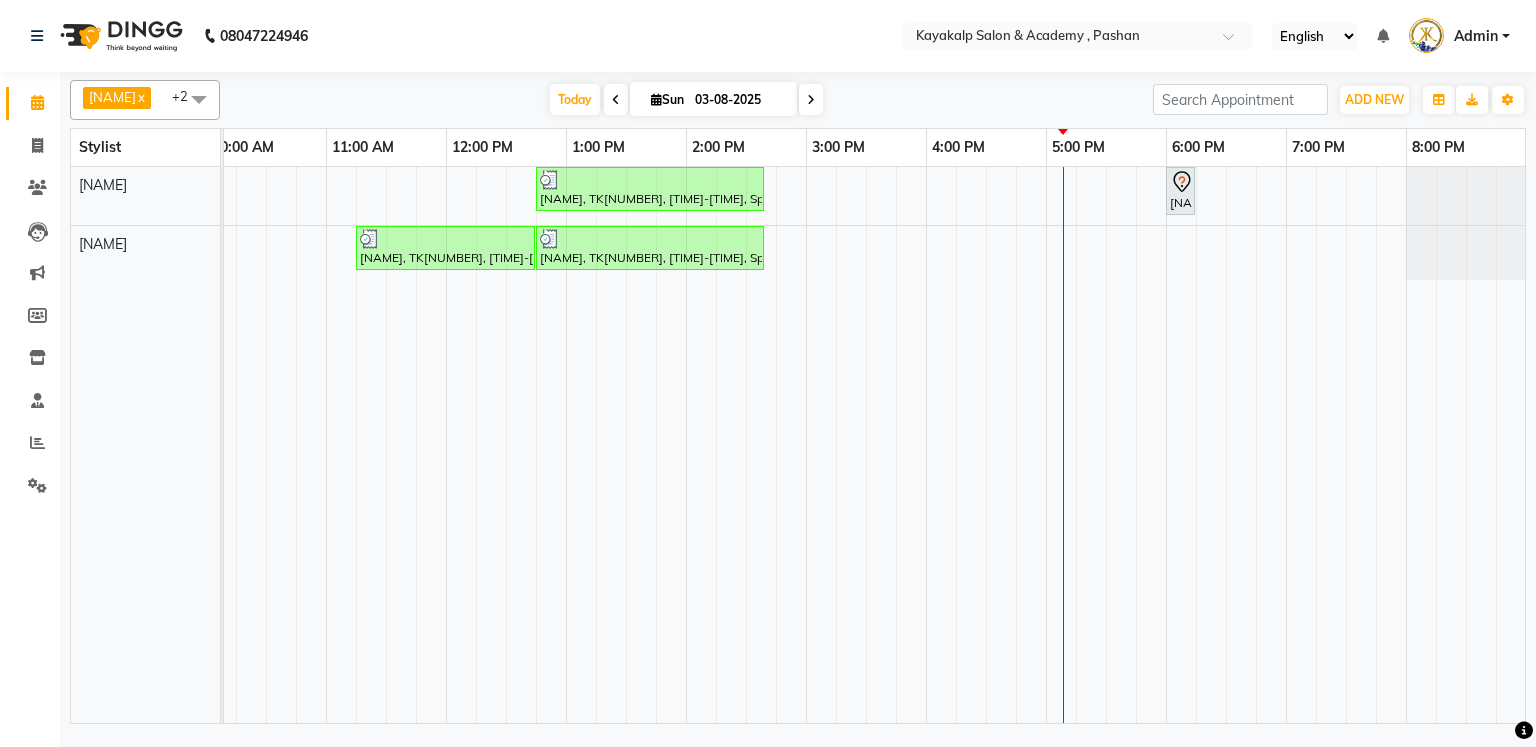 click on "Marketing" 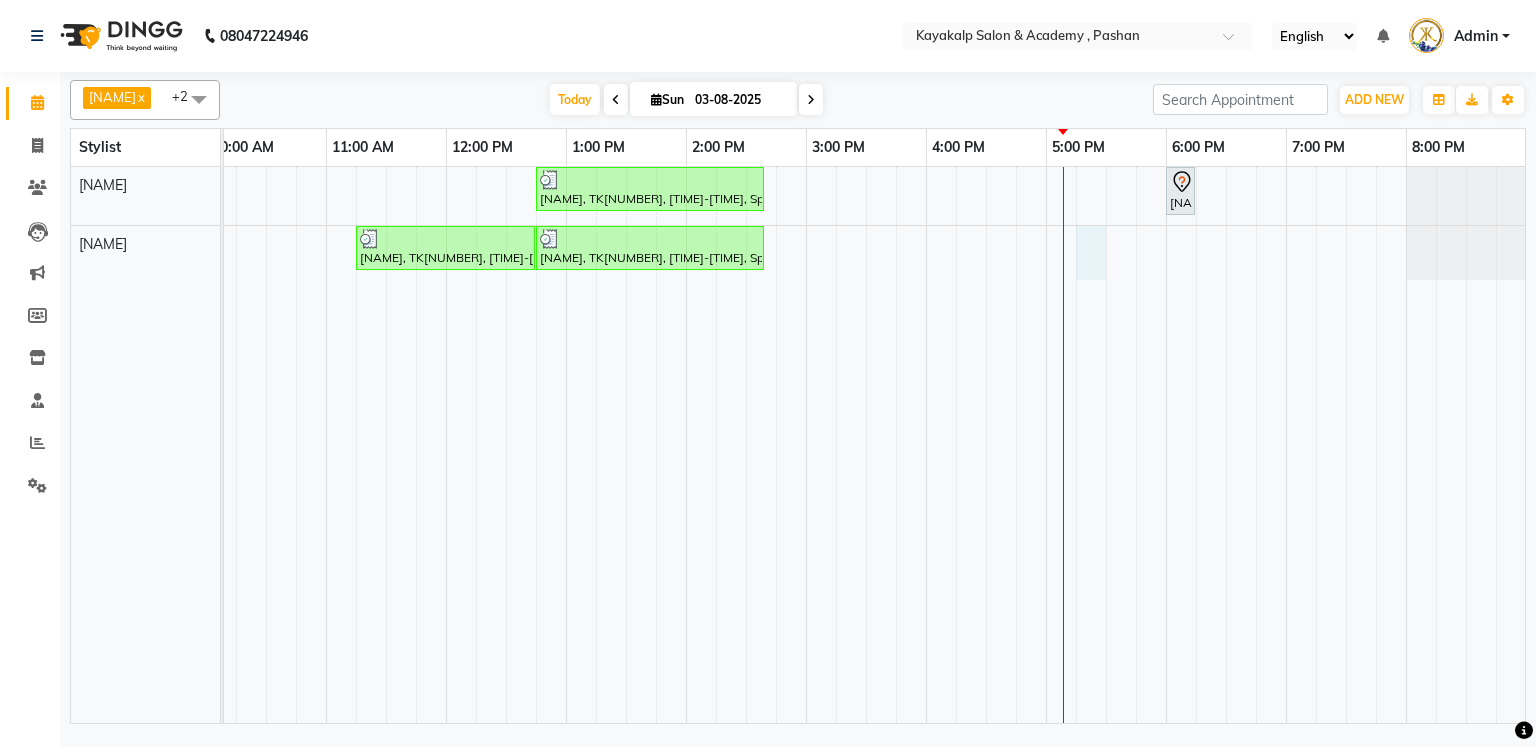 click on "[NAME], TK[NUMBER], [TIME]-[TIME], Spa - Protein Spa Waist,Spa - Protein Spa Waist,Threading - Upperlips,Eyeneed blink             [NAME], TK[NUMBER], [TIME]-[TIME], Face Peel Off Waxing - Eyebrow     [NAME], TK[NUMBER], [TIME]-[TIME], Spa - Protein Spa Waist     [NAME], TK[NUMBER], [TIME]-[TIME], Spa - Protein Spa Waist,Spa - Protein Spa Waist,Threading - Upperlips,Eyeneed blink" at bounding box center (806, 445) 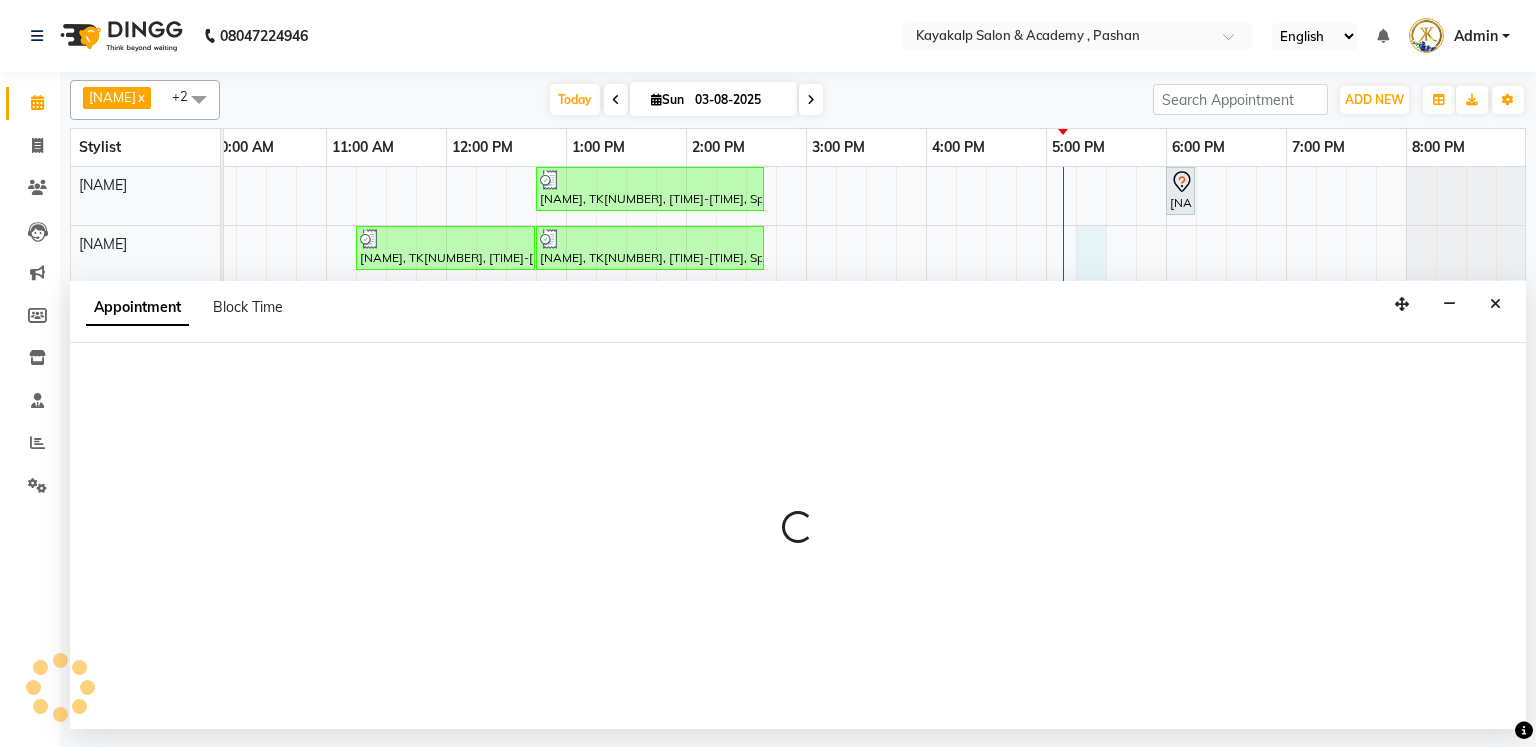 select on "85097" 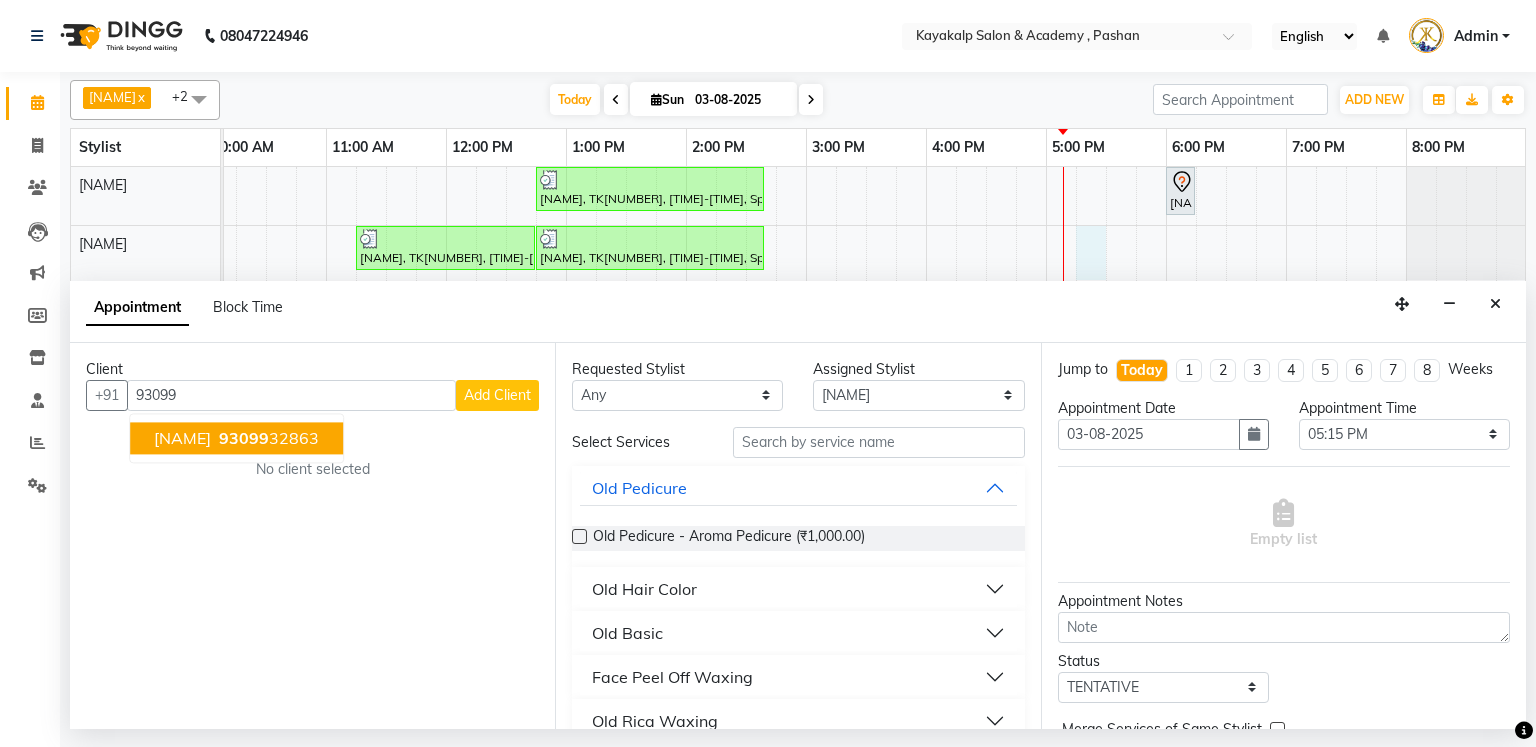 click on "[NAME]" at bounding box center (182, 438) 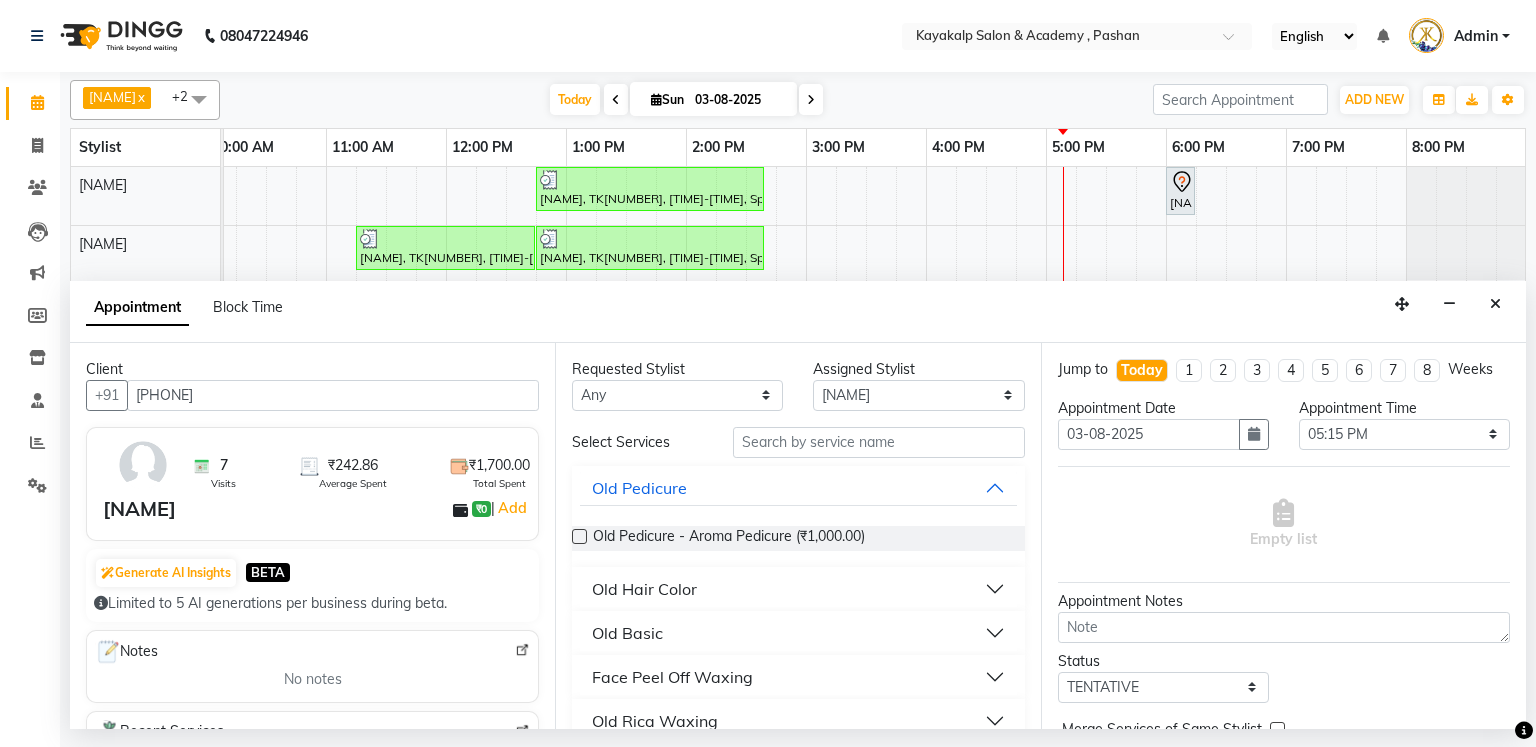 type on "[PHONE]" 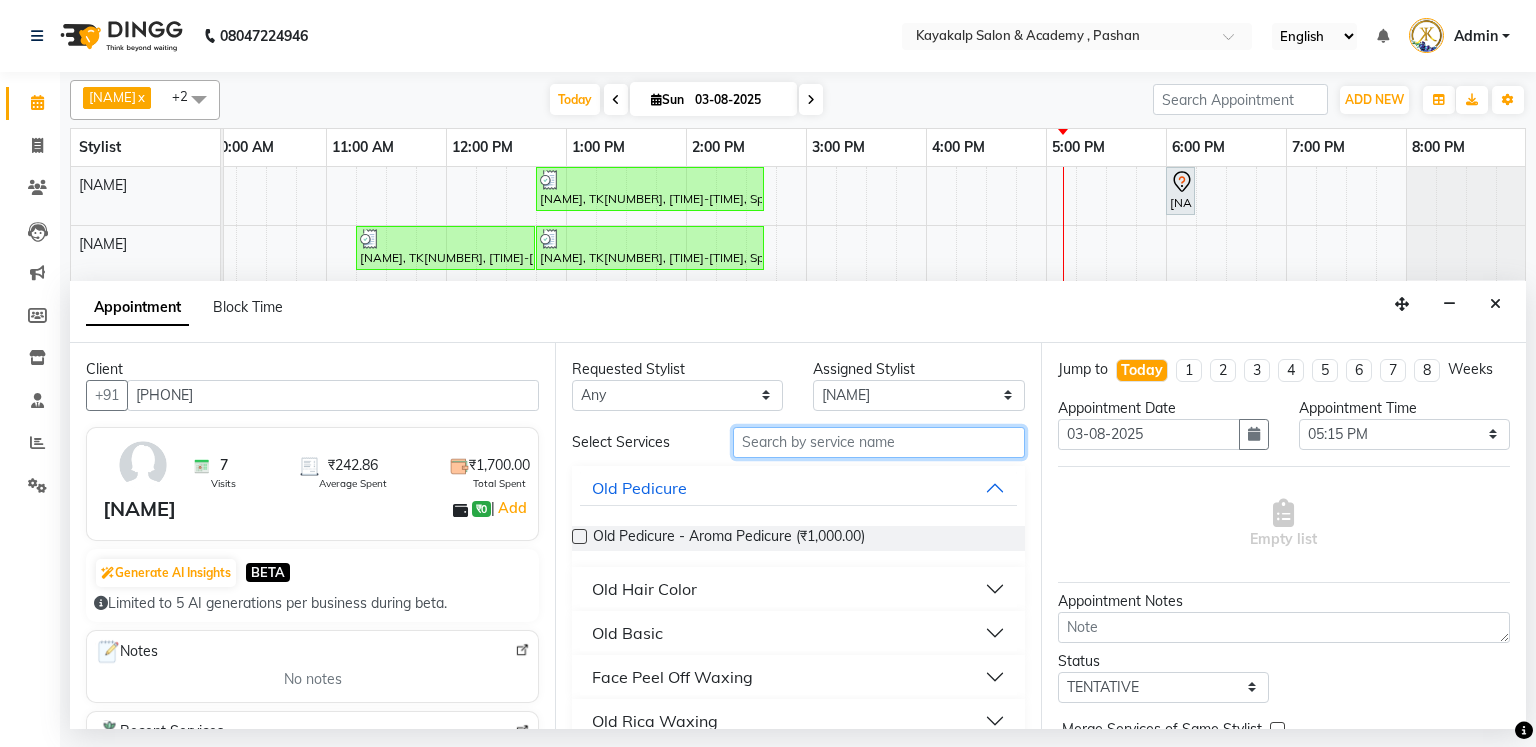 click at bounding box center [879, 442] 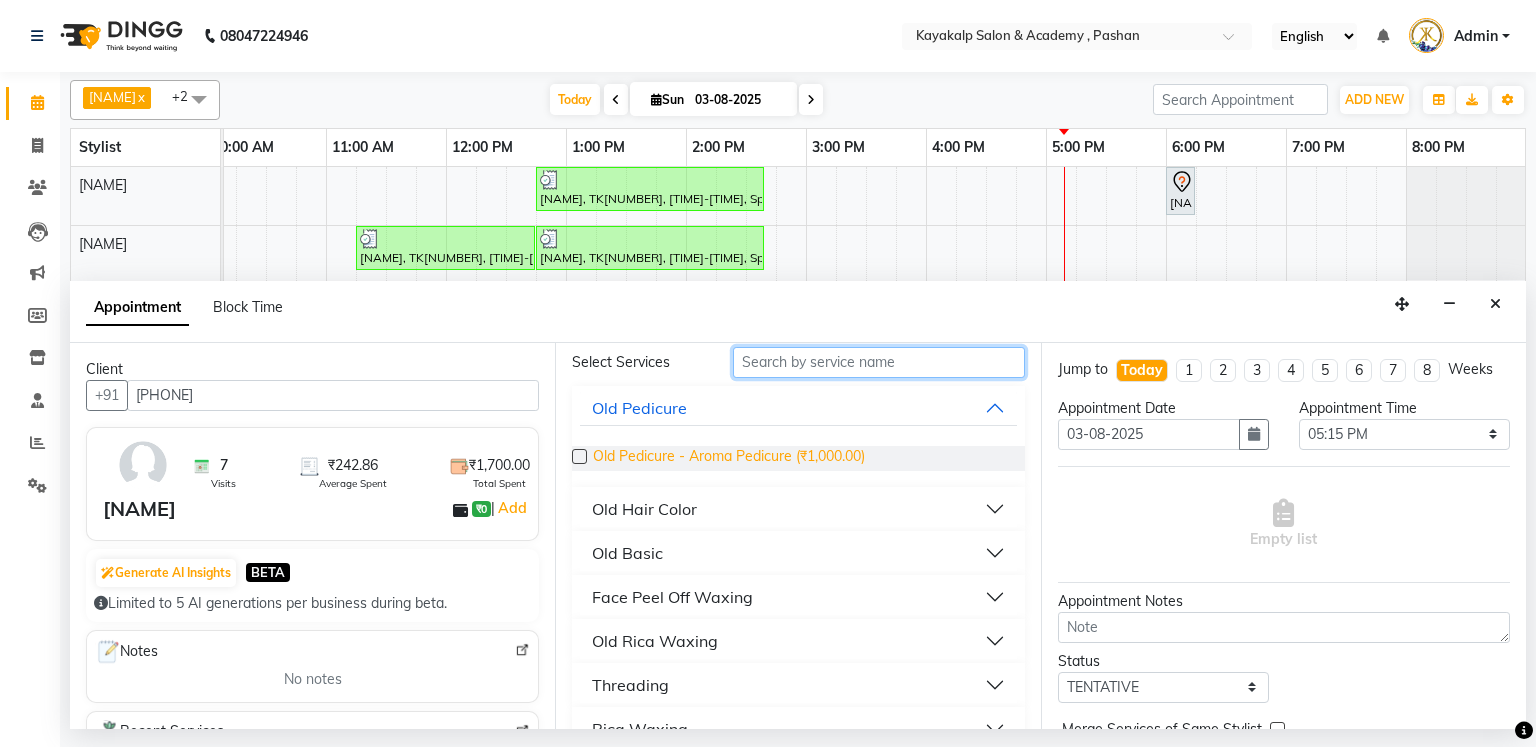 scroll, scrollTop: 160, scrollLeft: 0, axis: vertical 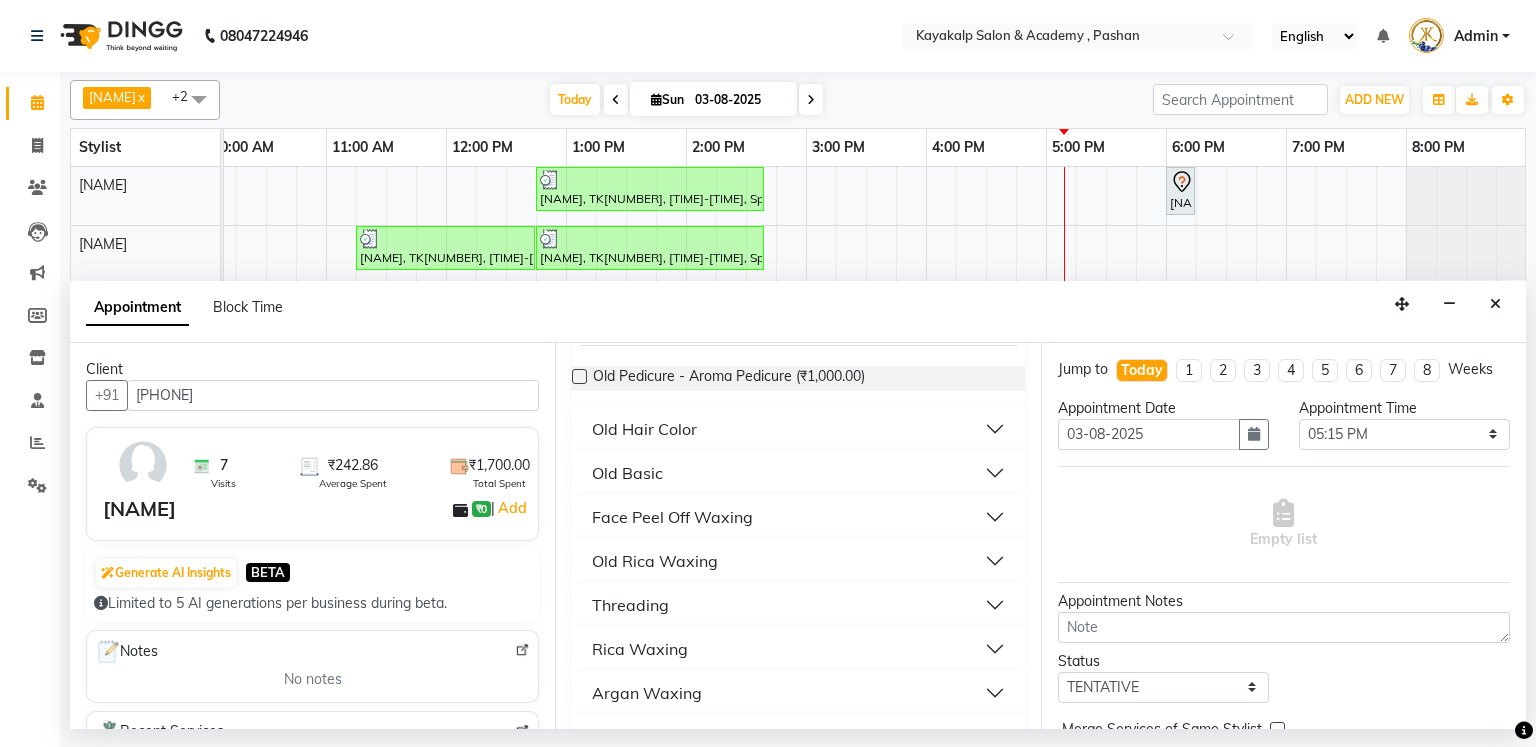 click on "Threading" at bounding box center [798, 605] 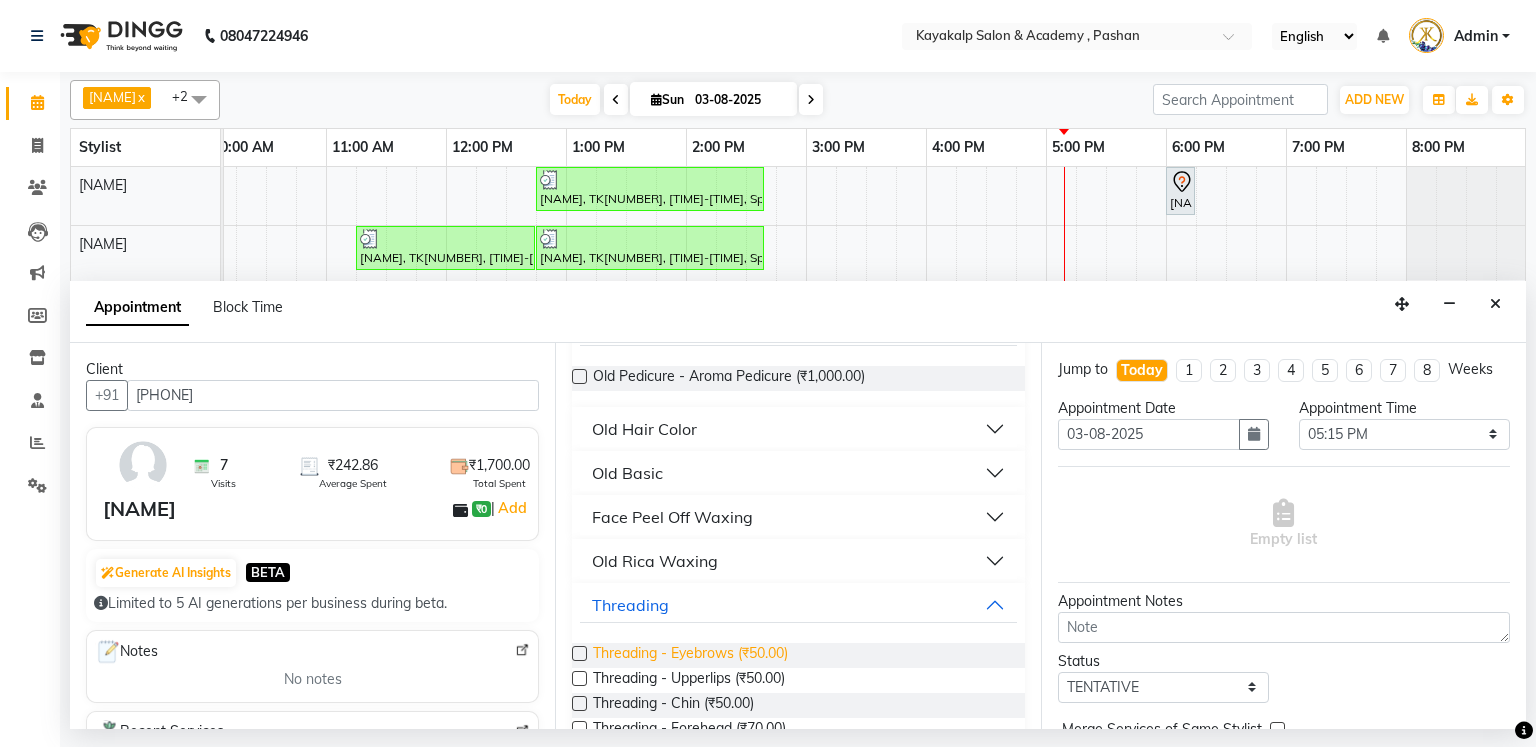 click on "Threading - Eyebrows (₹50.00)" at bounding box center (690, 655) 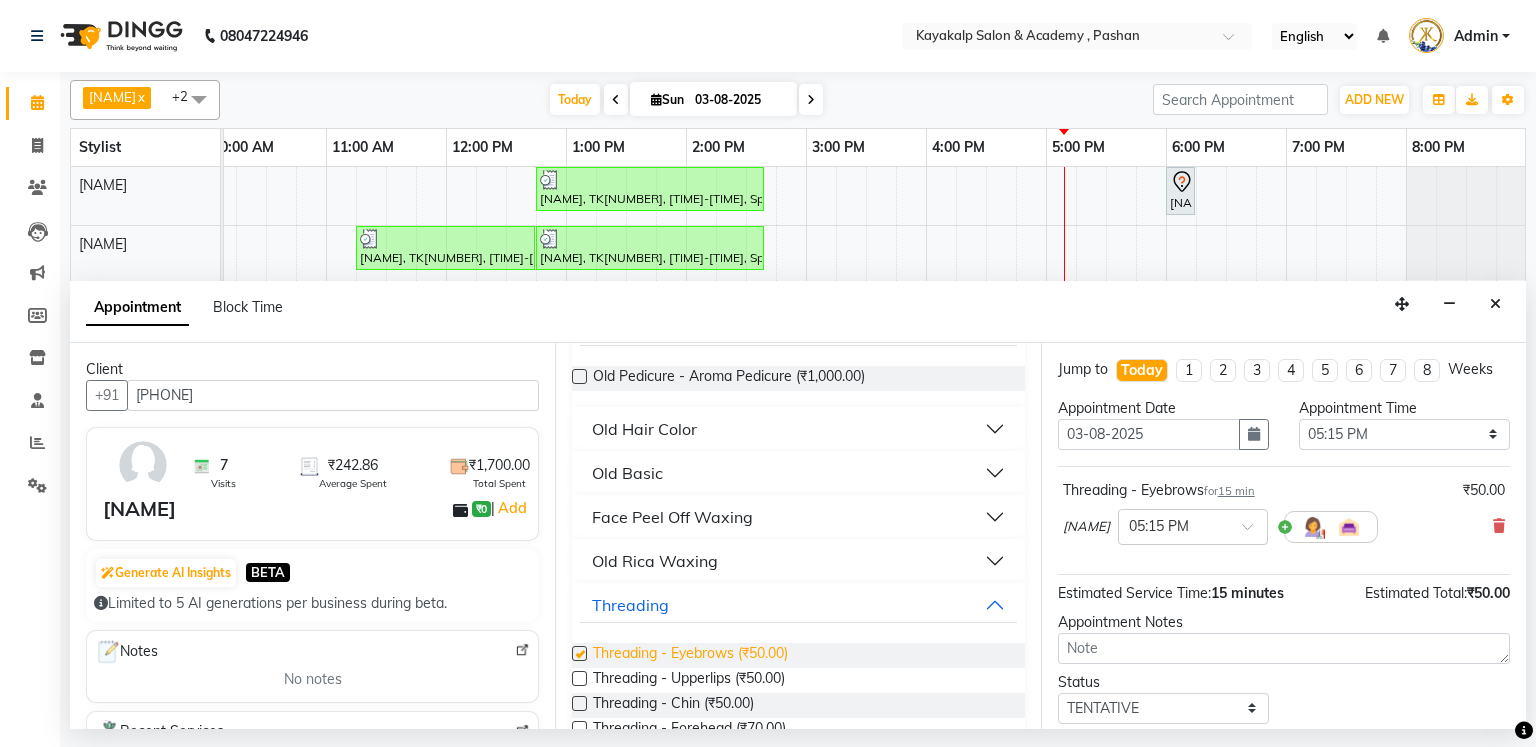 checkbox on "false" 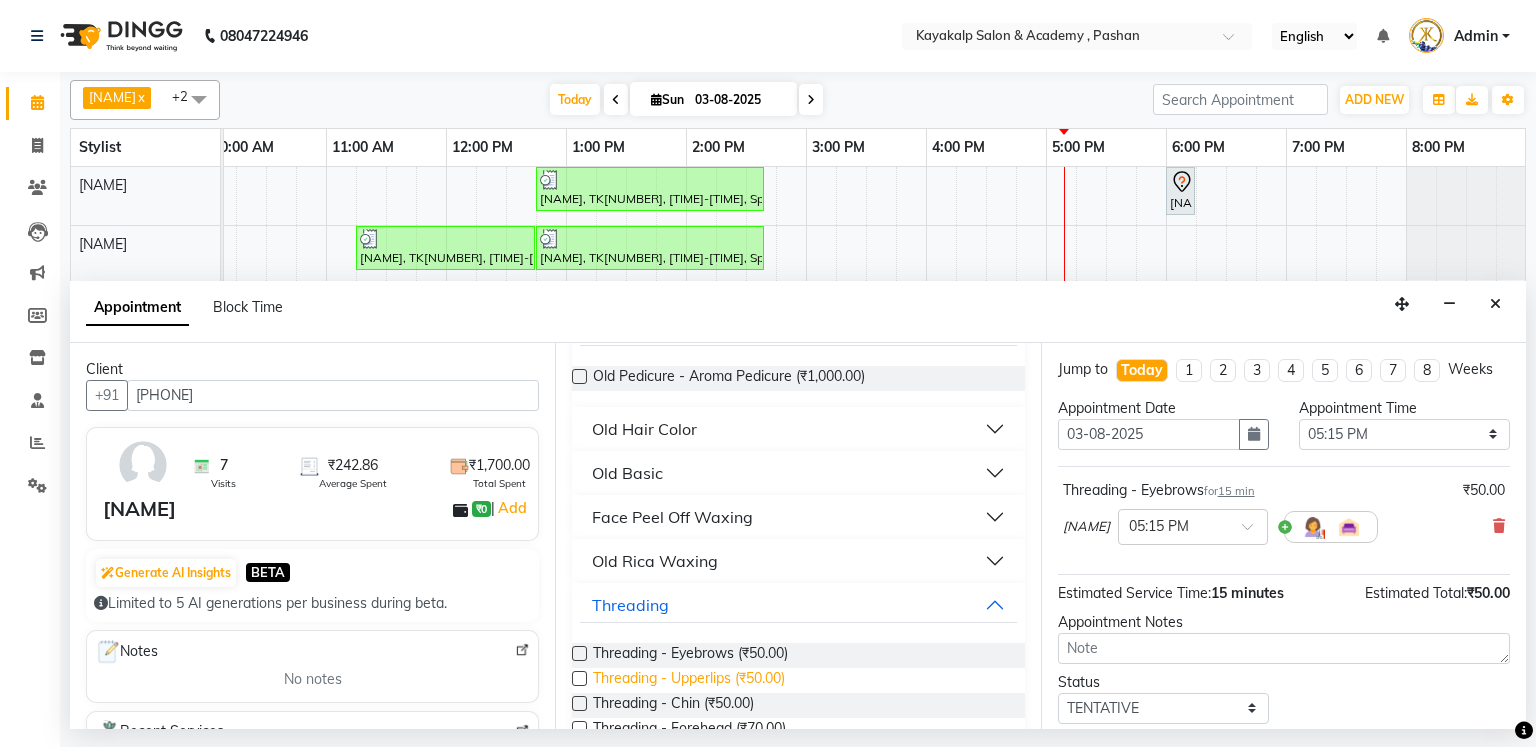 click on "Threading - Upperlips (₹50.00)" at bounding box center (689, 680) 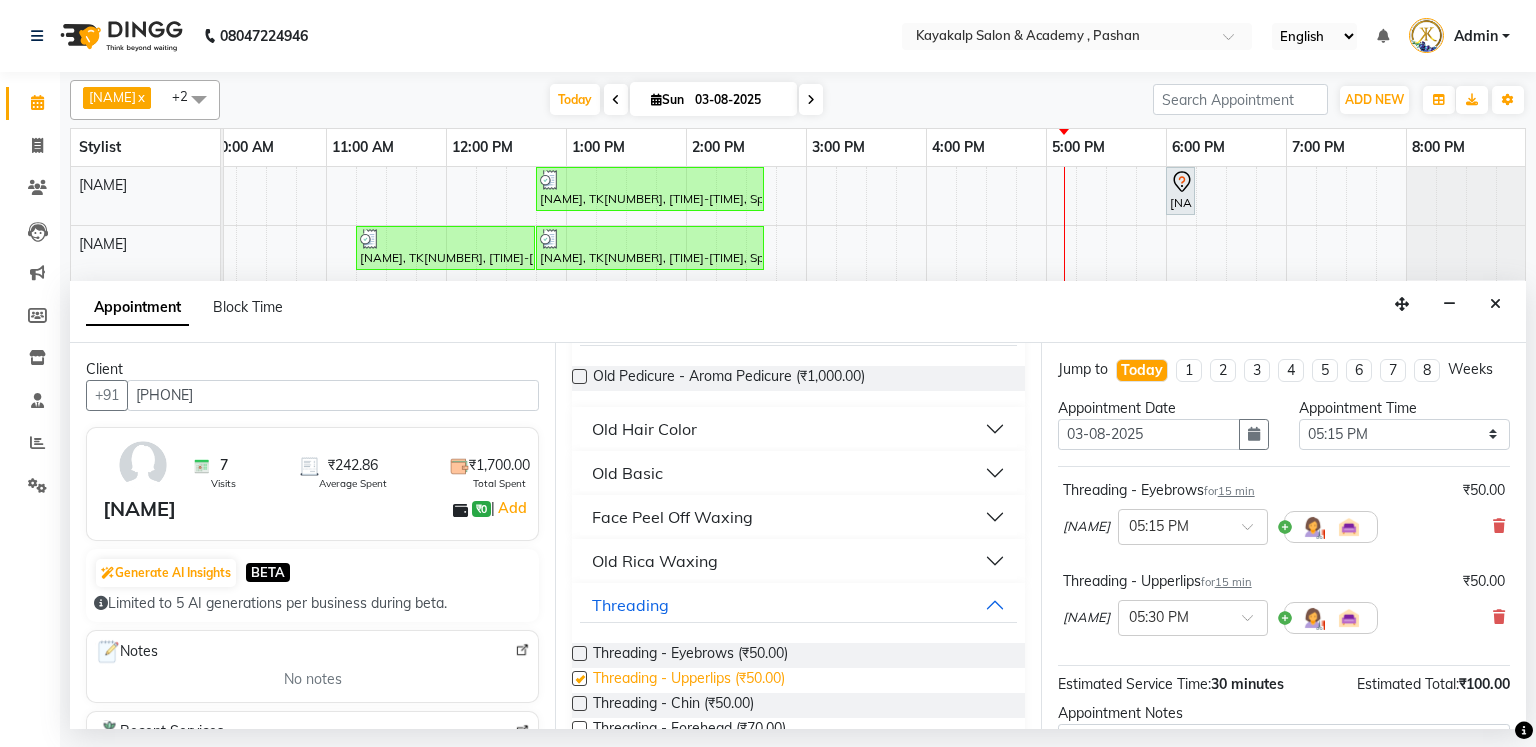 checkbox on "false" 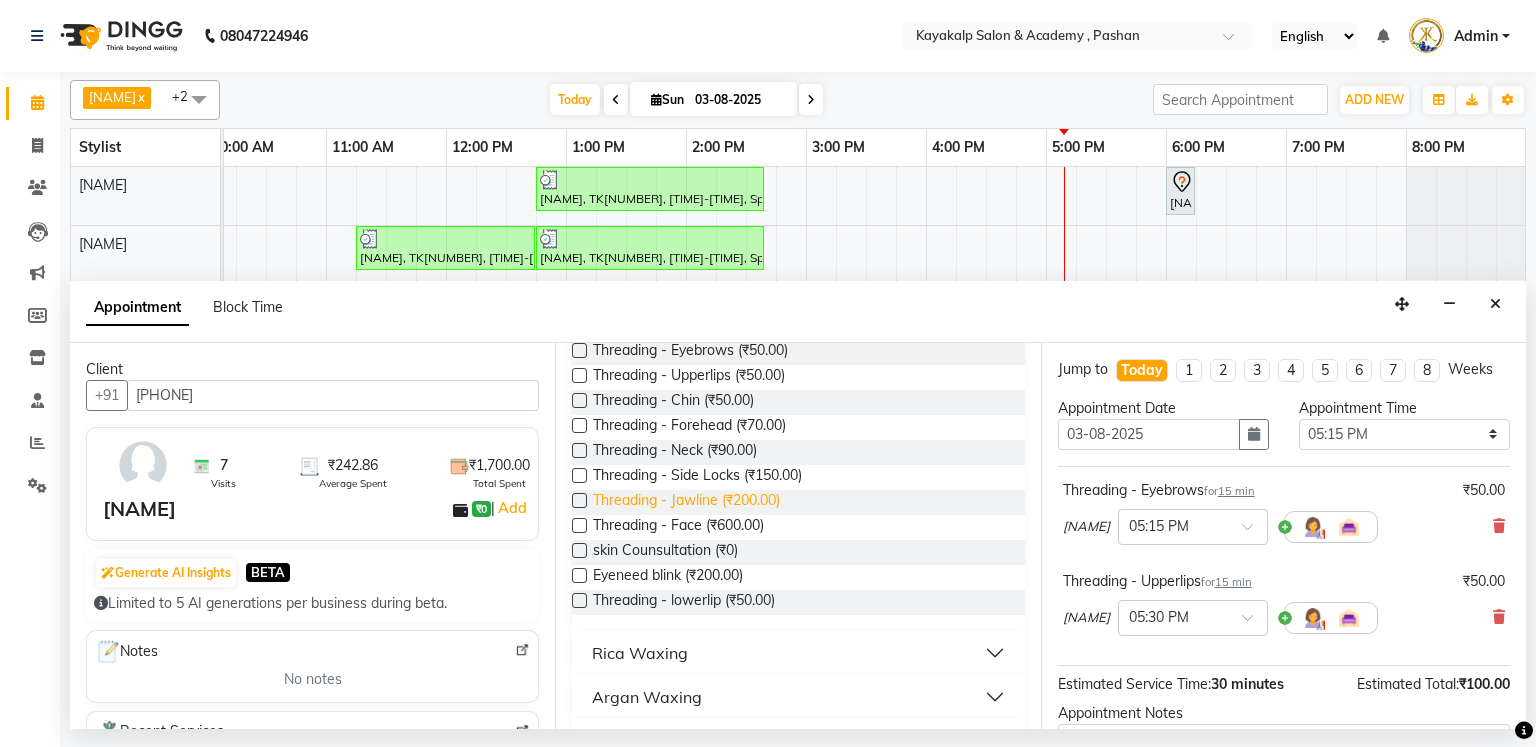 scroll, scrollTop: 480, scrollLeft: 0, axis: vertical 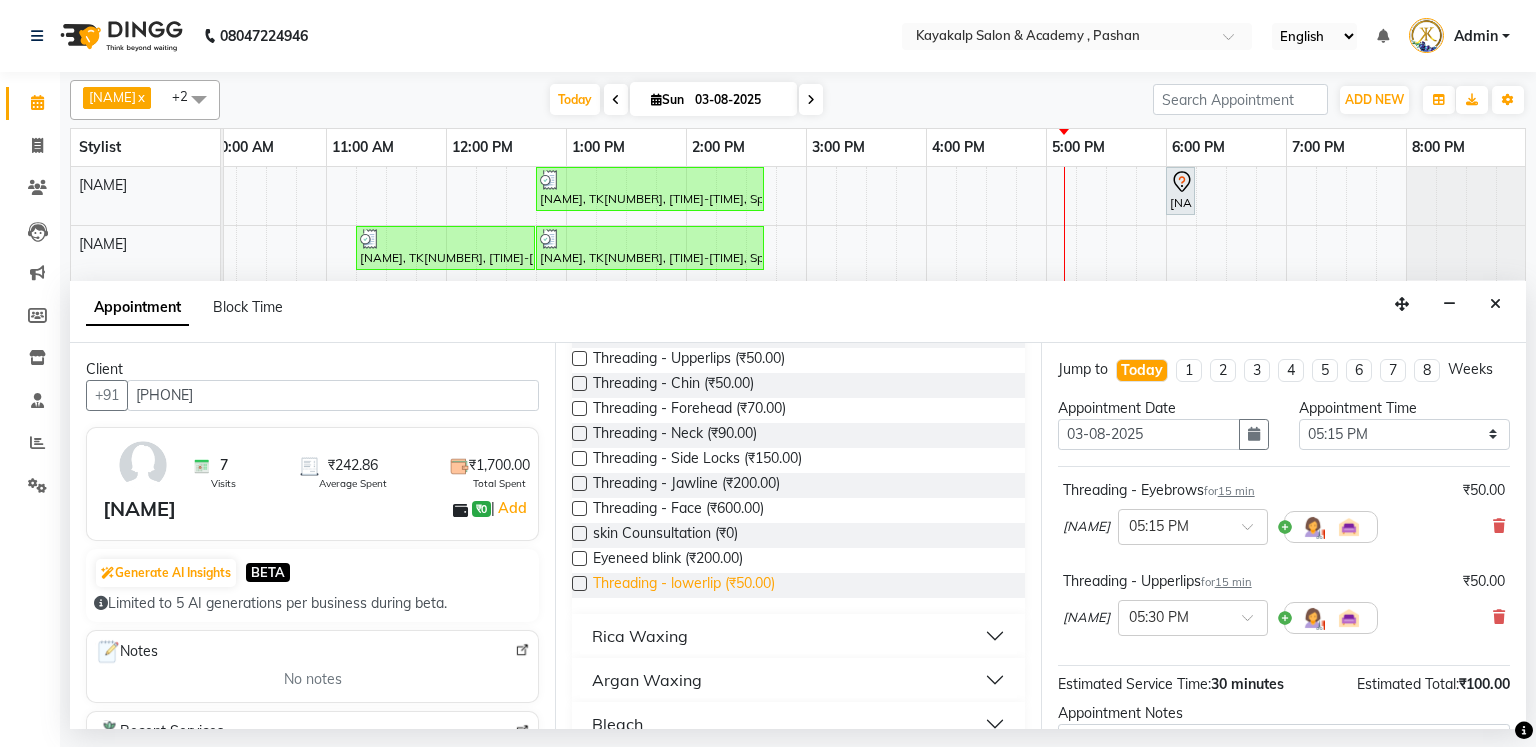 click on "Threading - lowerlip (₹50.00)" at bounding box center (684, 585) 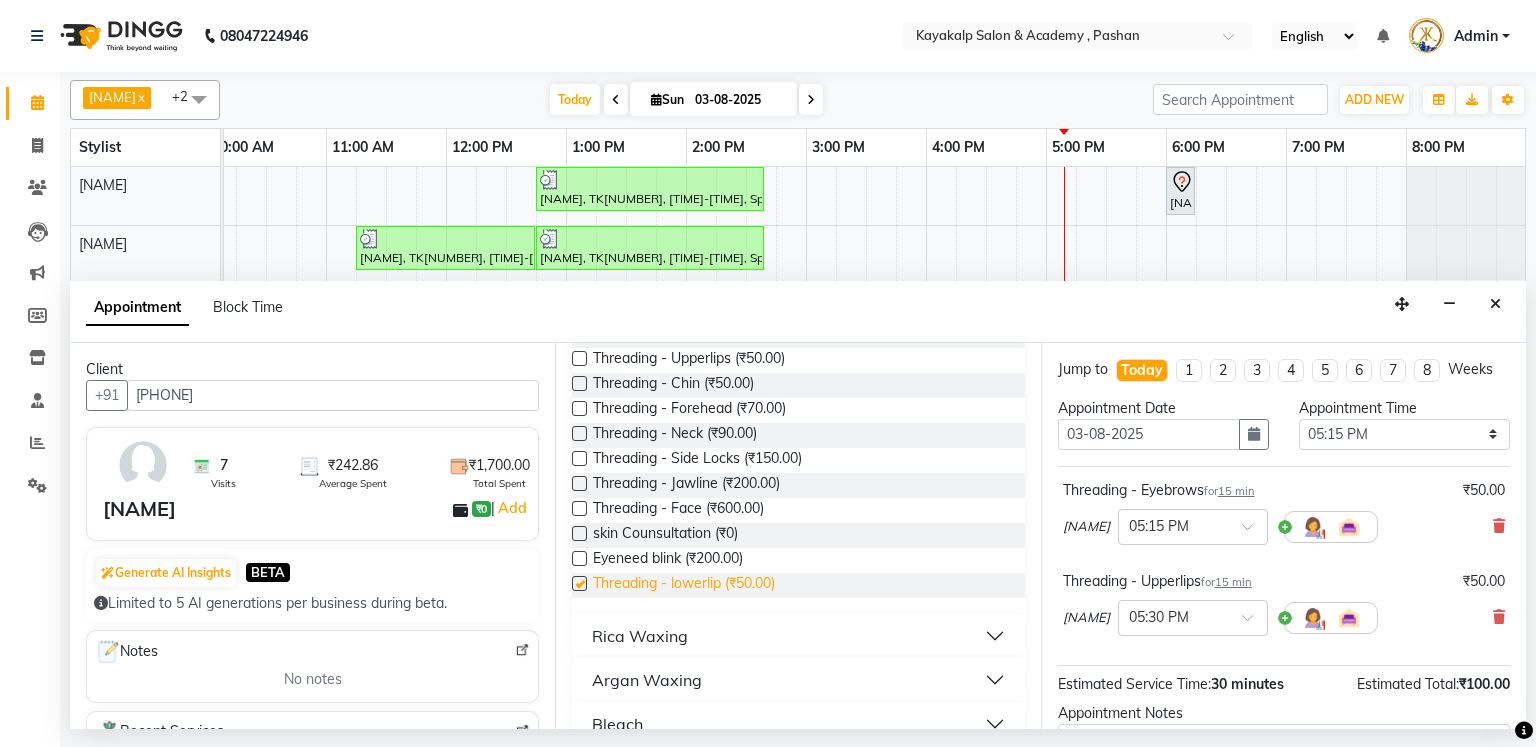 checkbox on "false" 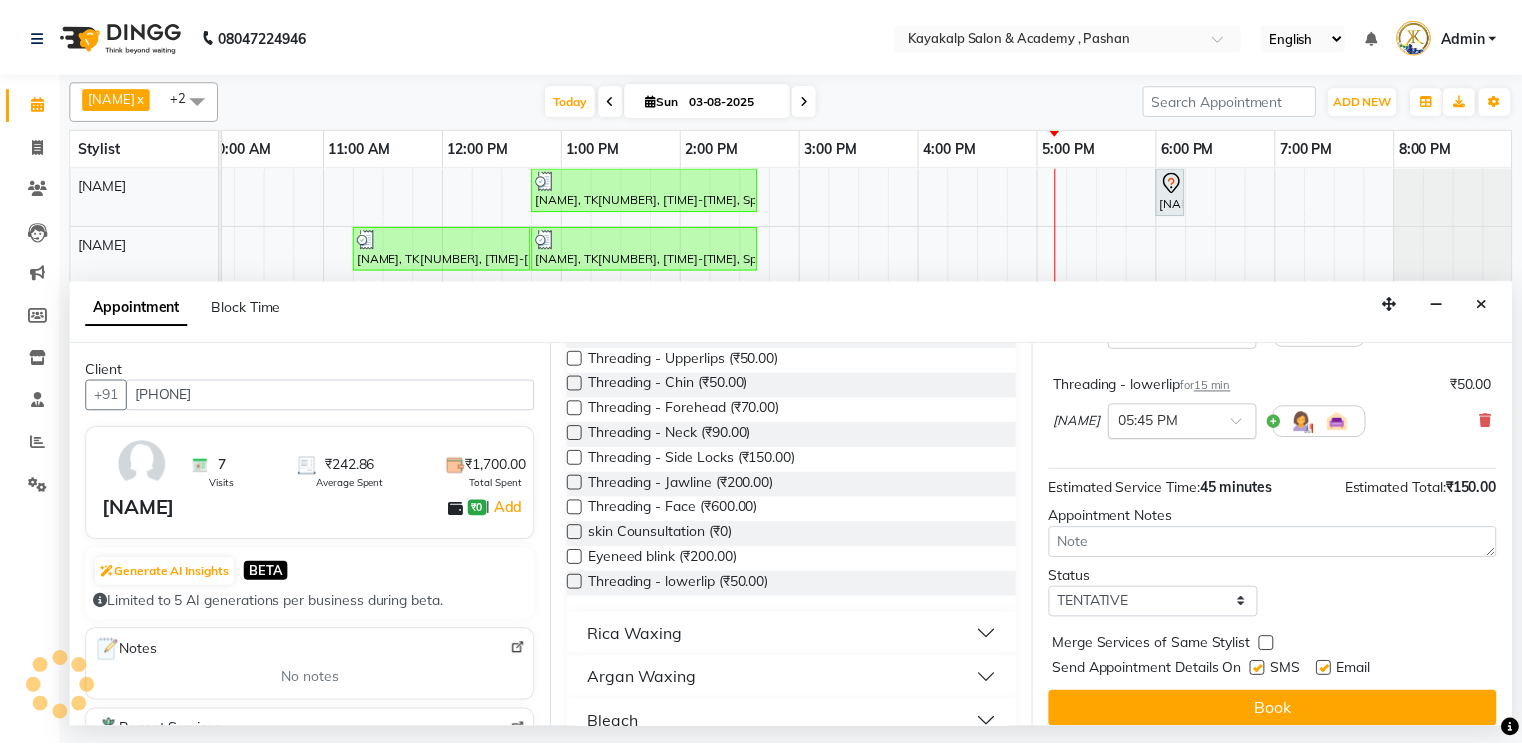 scroll, scrollTop: 301, scrollLeft: 0, axis: vertical 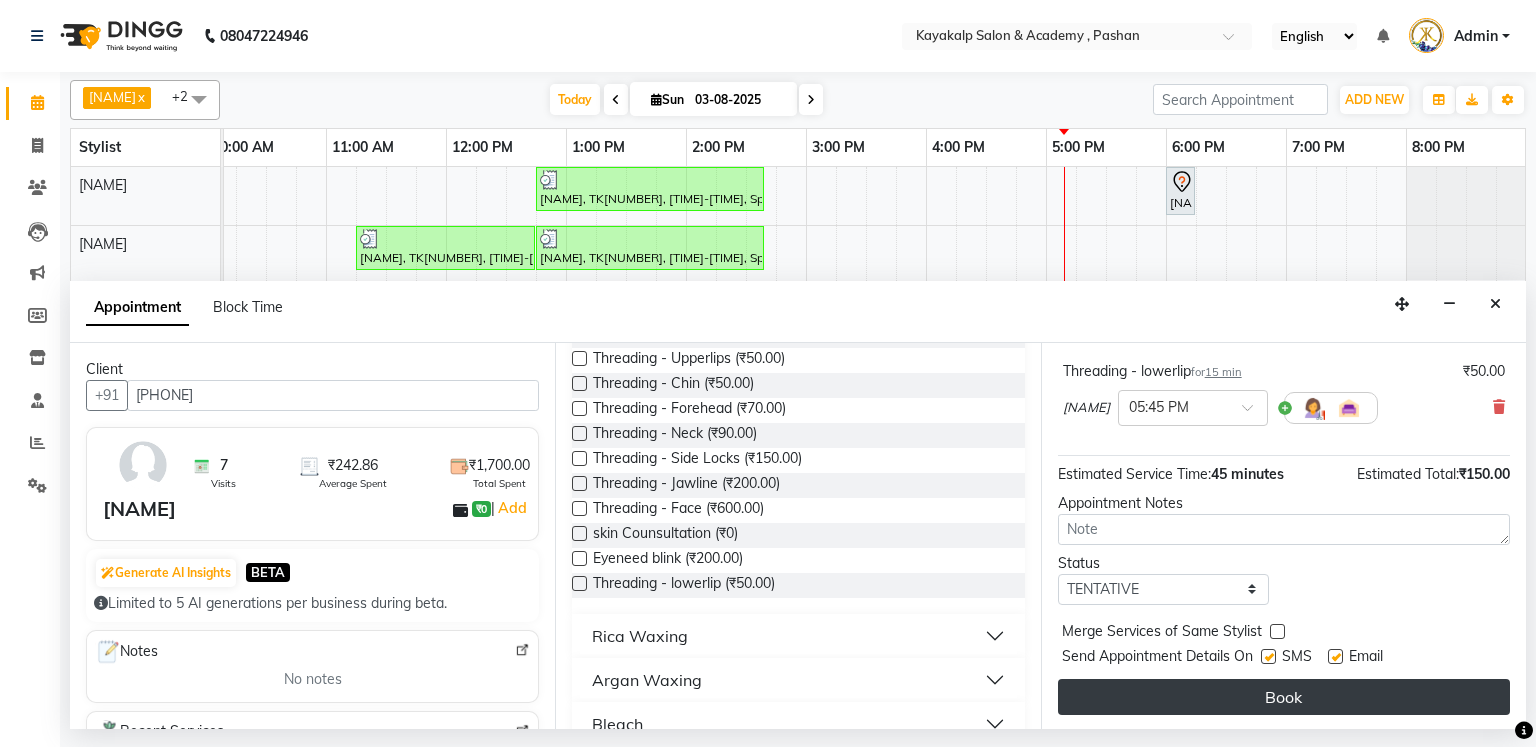 click on "Book" at bounding box center [1284, 697] 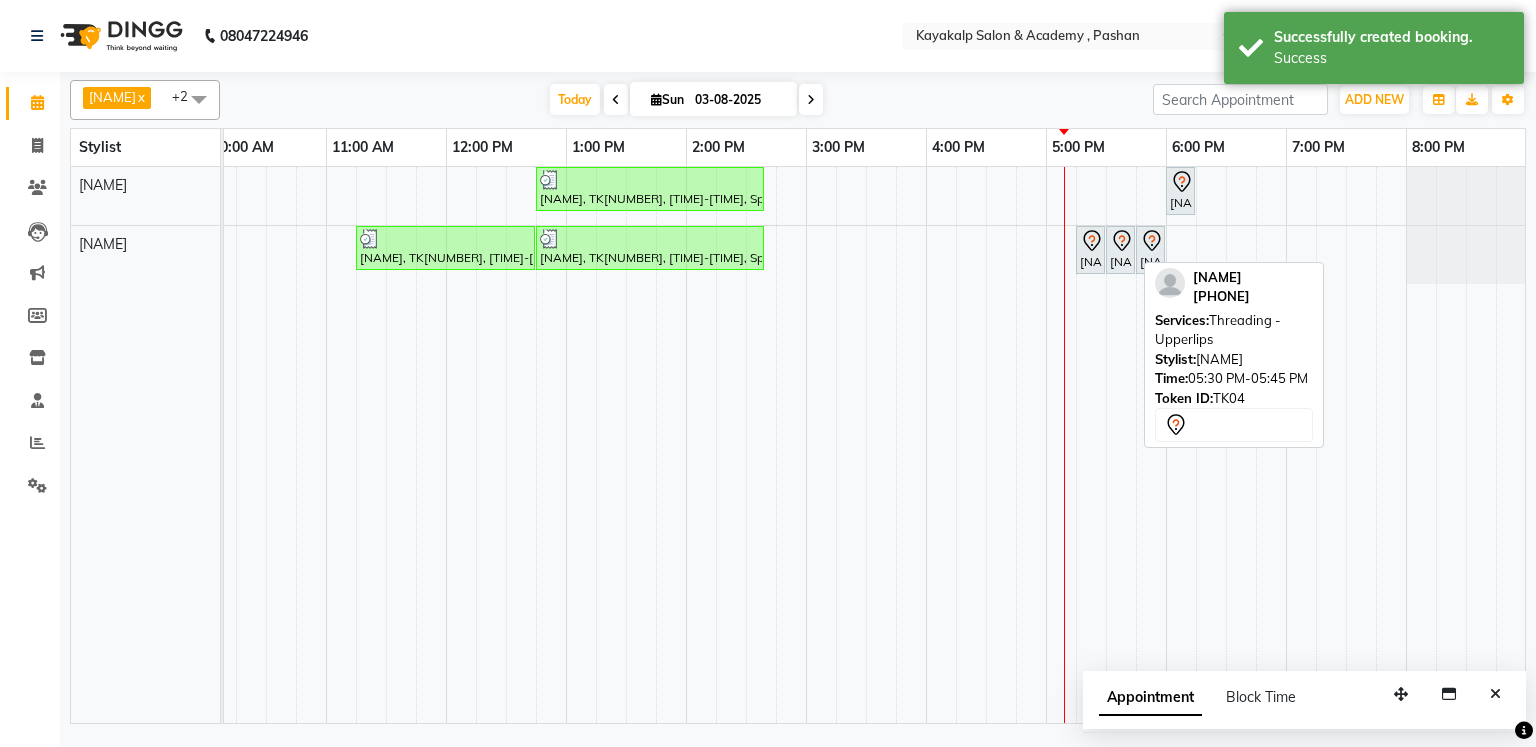 click 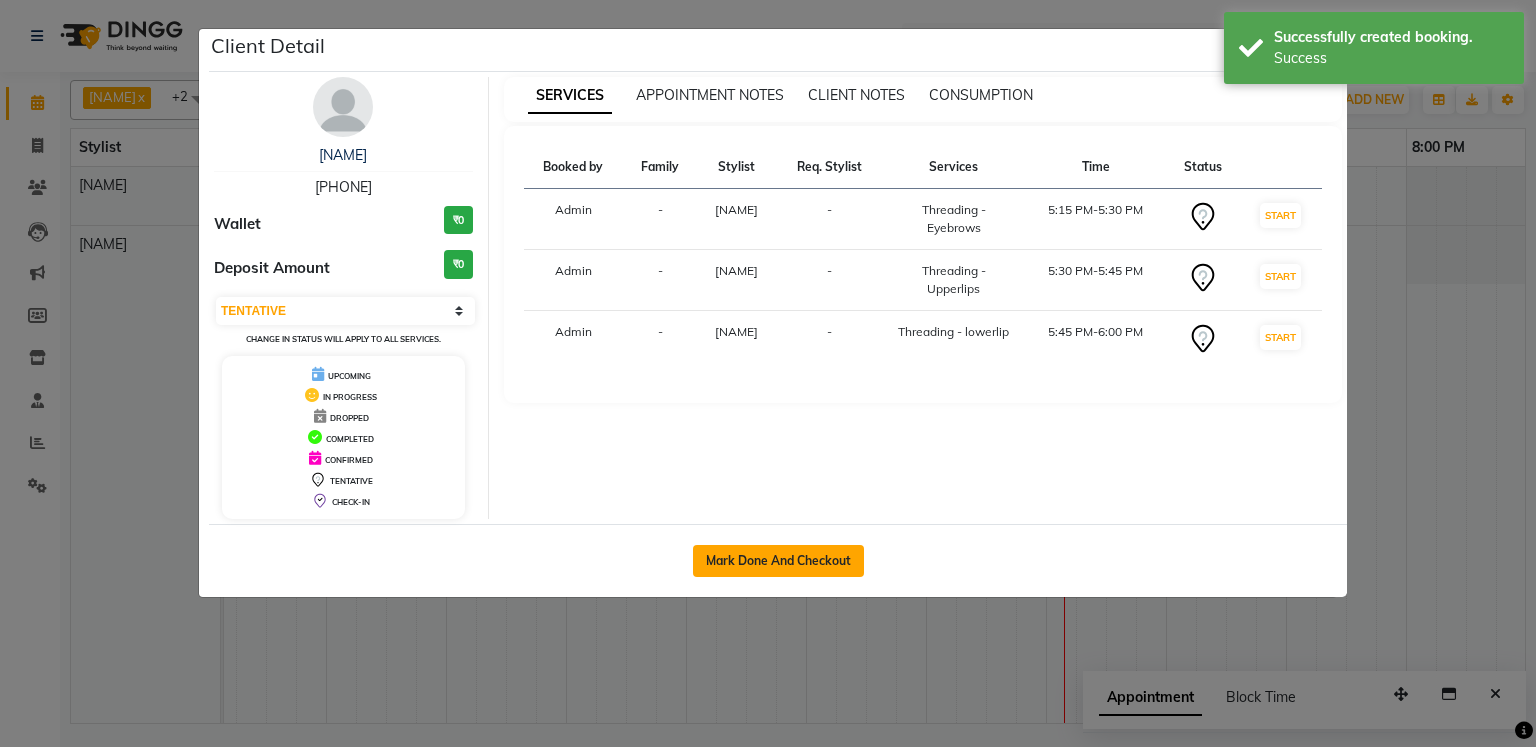 click on "Mark Done And Checkout" 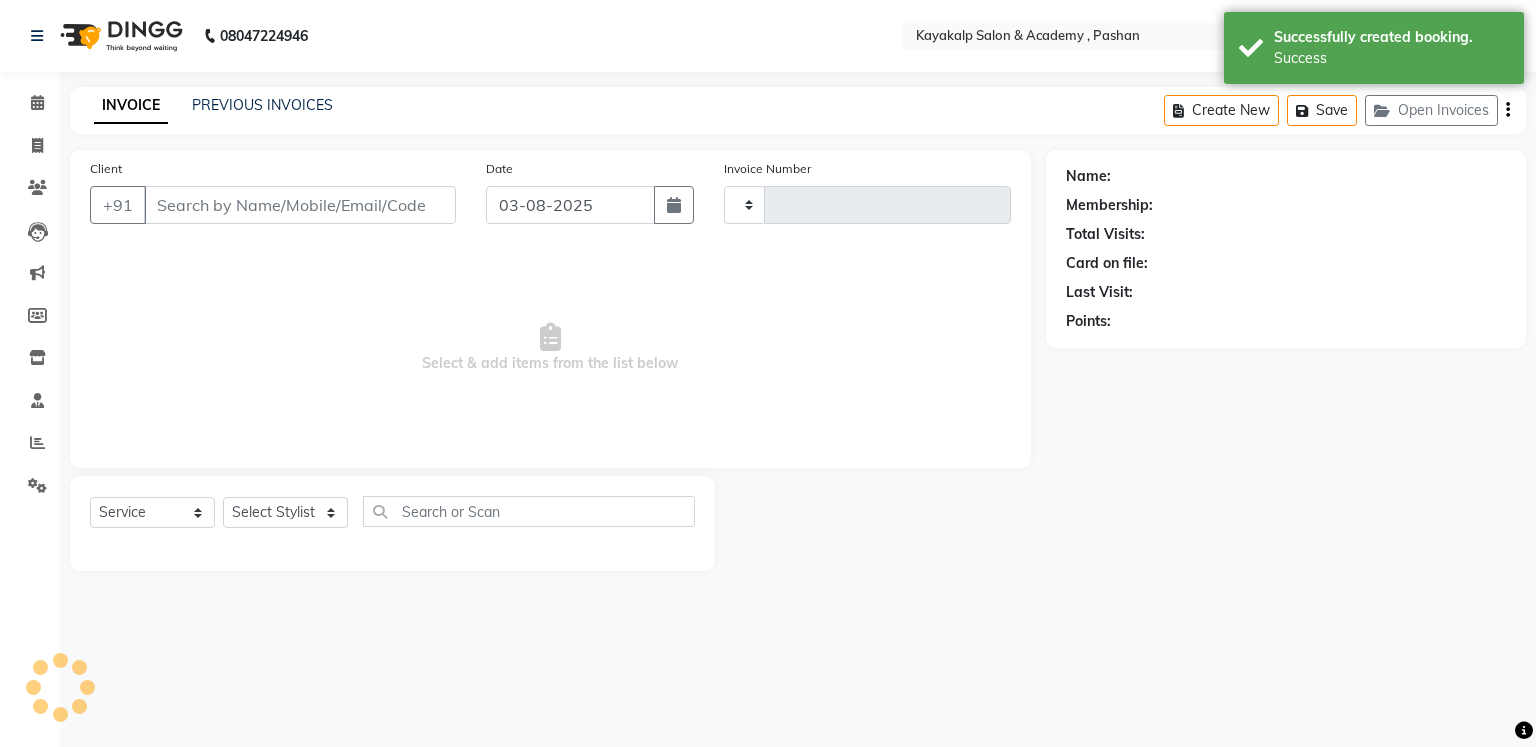 type on "0522" 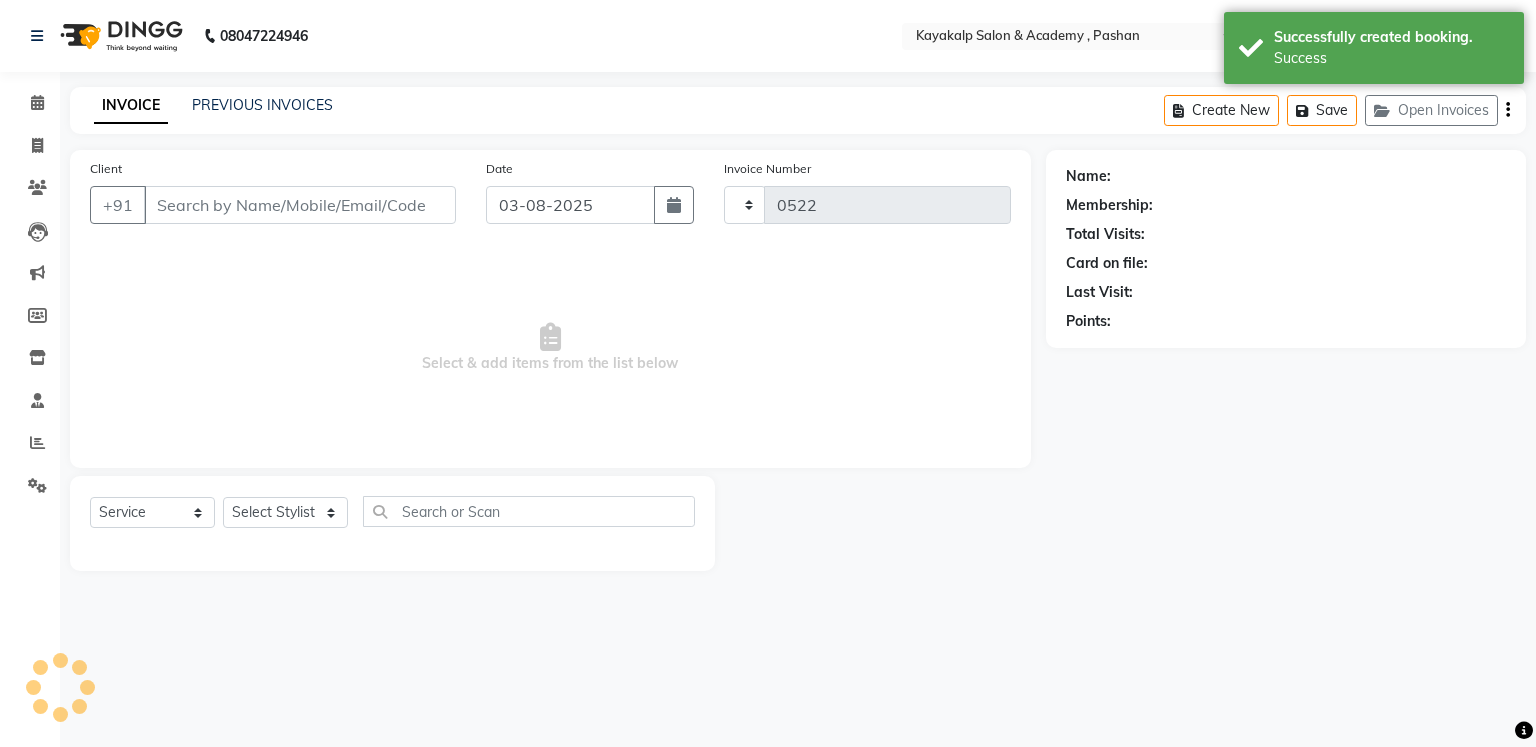 select on "4804" 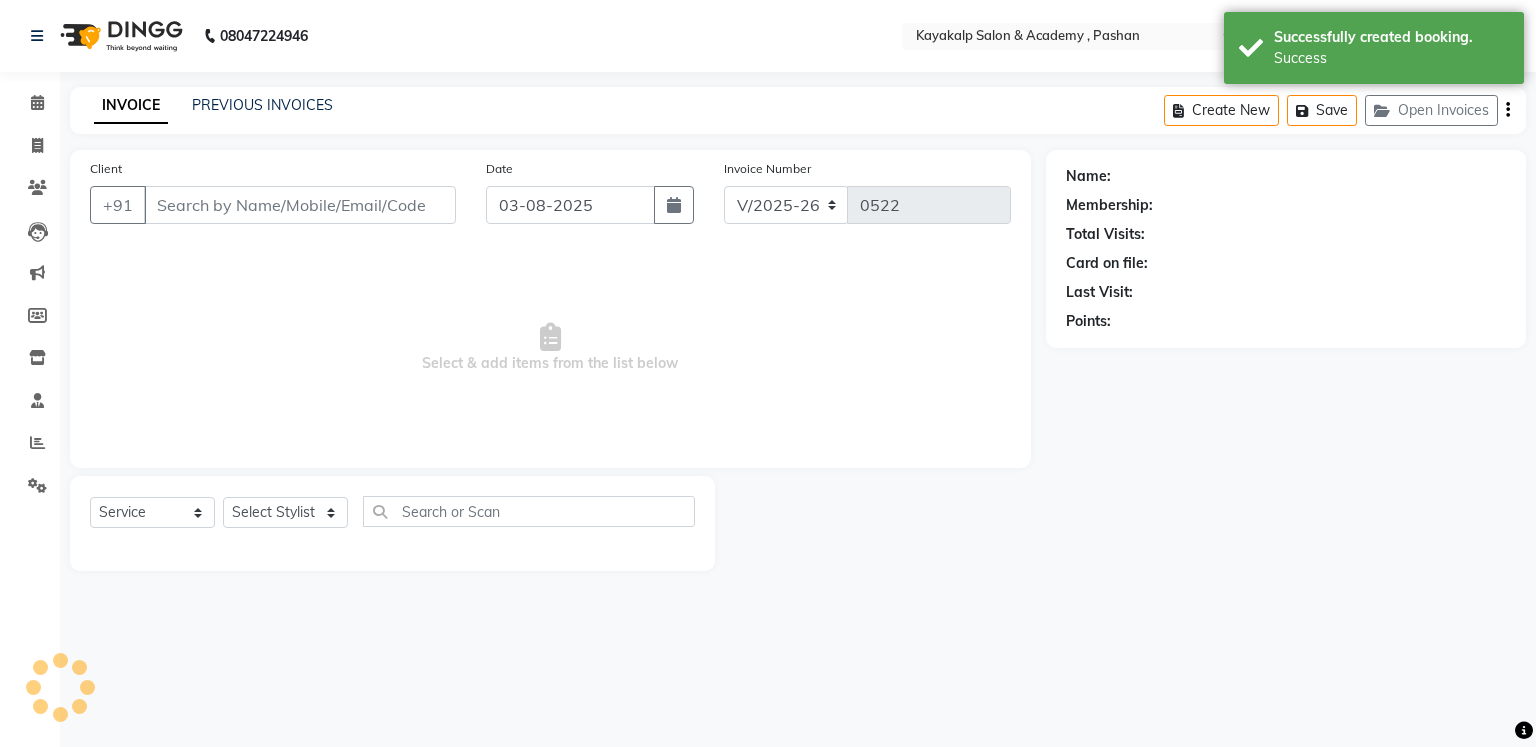 type on "[PHONE]" 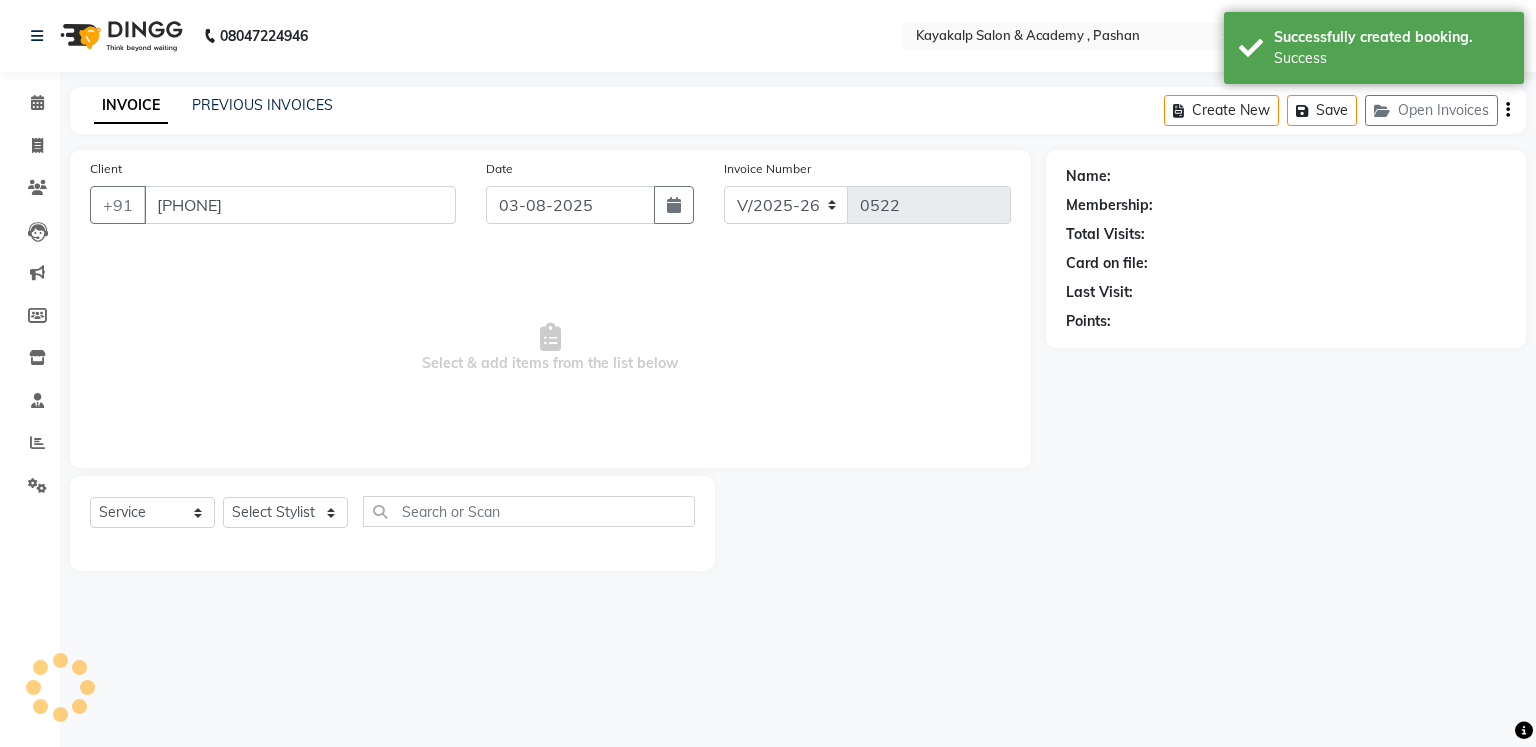 select on "85097" 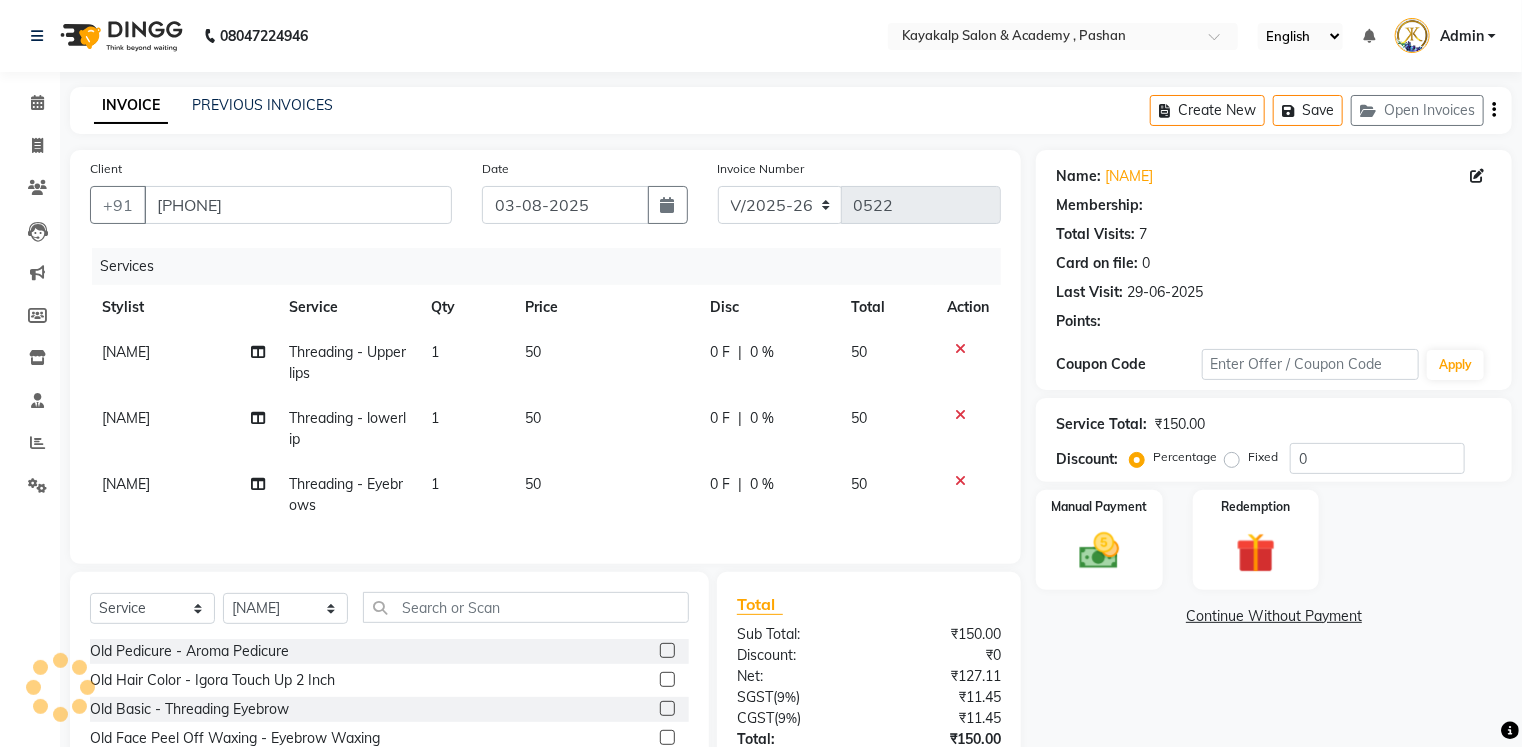 select on "1: Object" 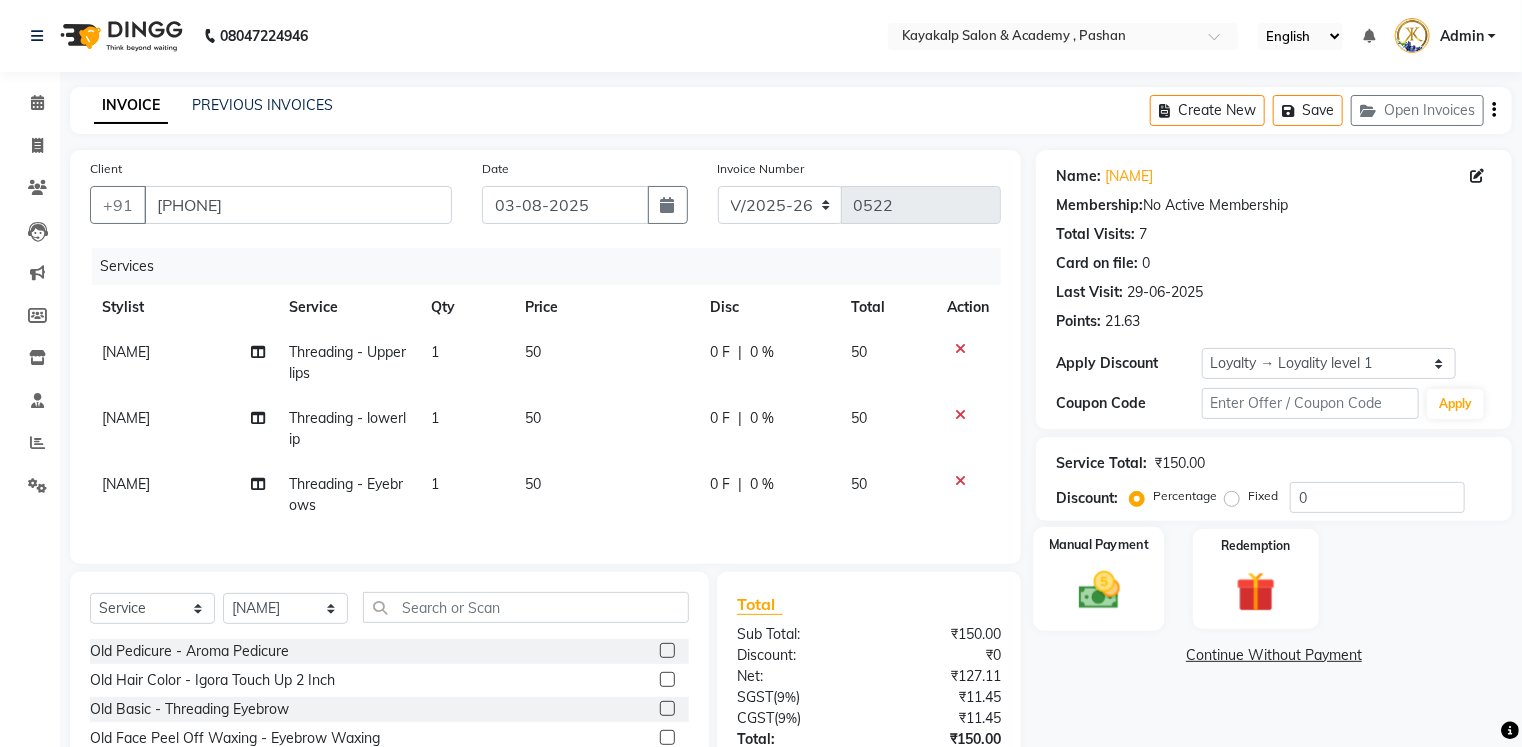 click on "Manual Payment" 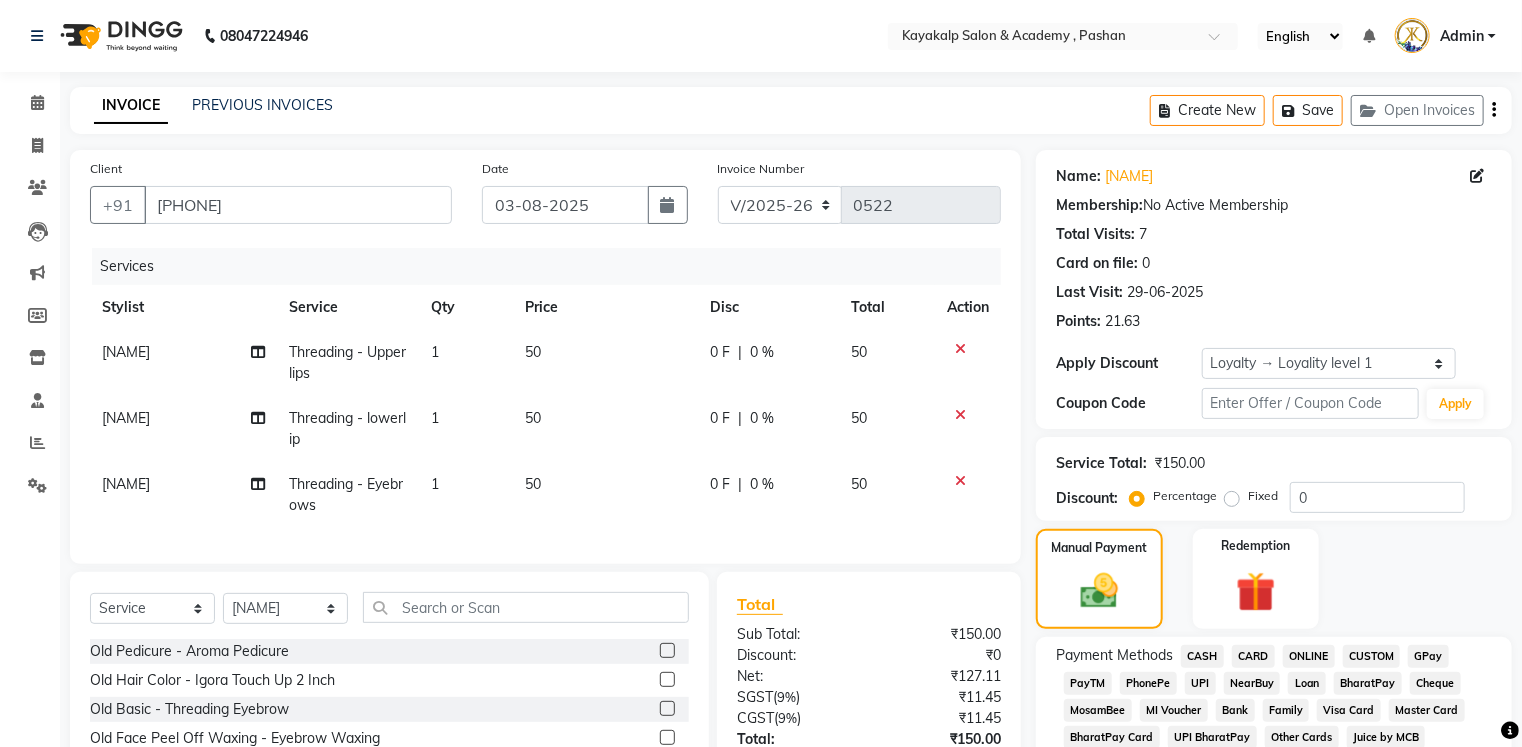 click on "GPay" 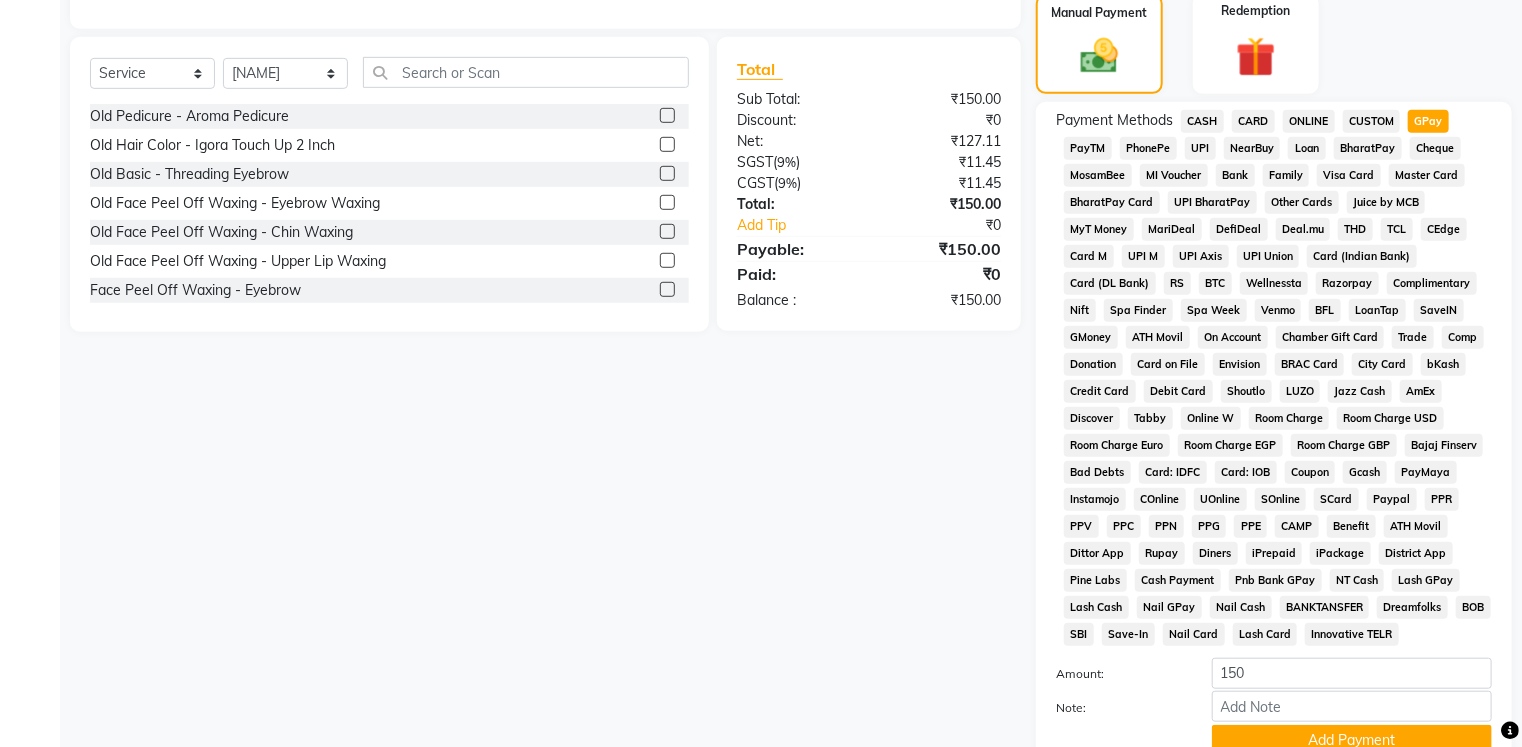 scroll, scrollTop: 640, scrollLeft: 0, axis: vertical 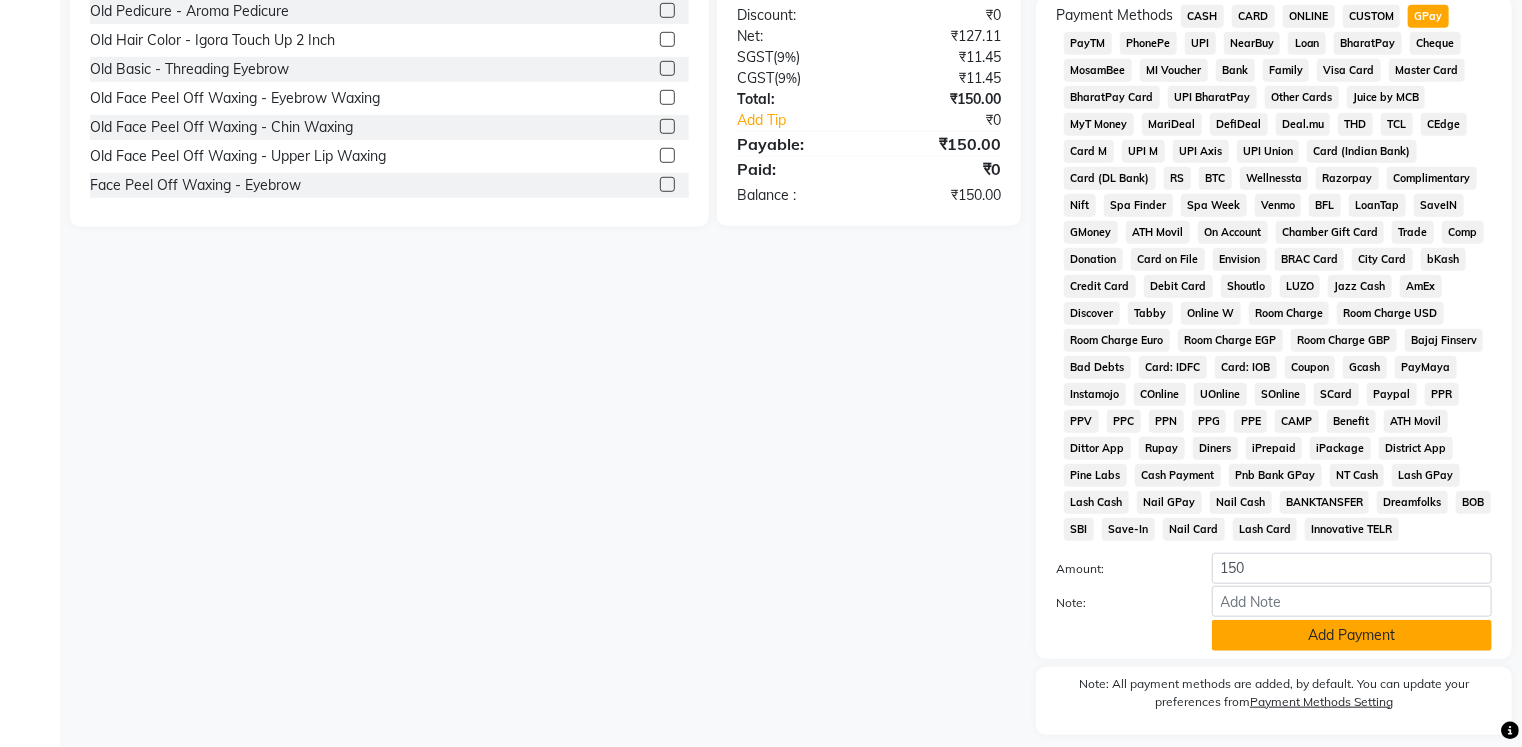 click on "Add Payment" 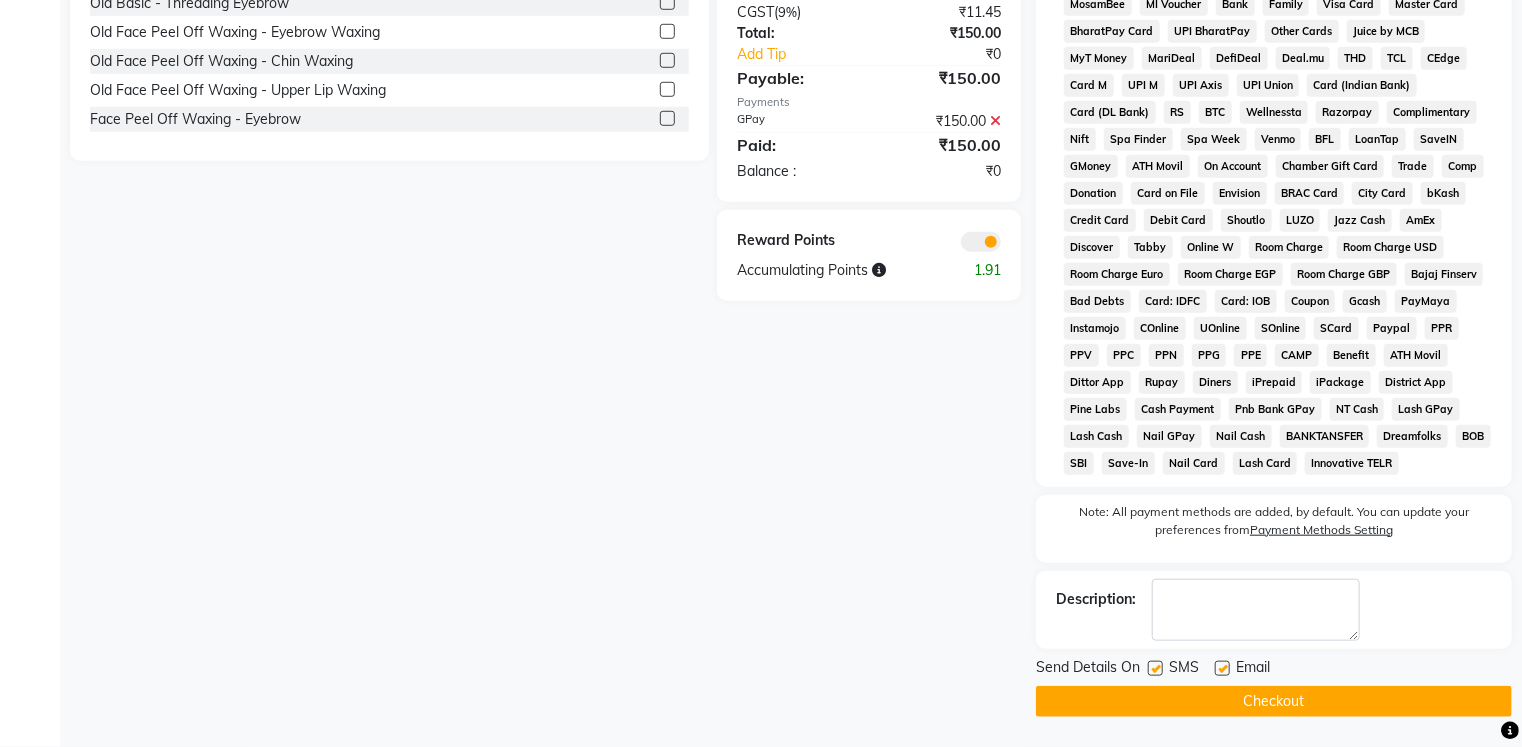 scroll, scrollTop: 720, scrollLeft: 0, axis: vertical 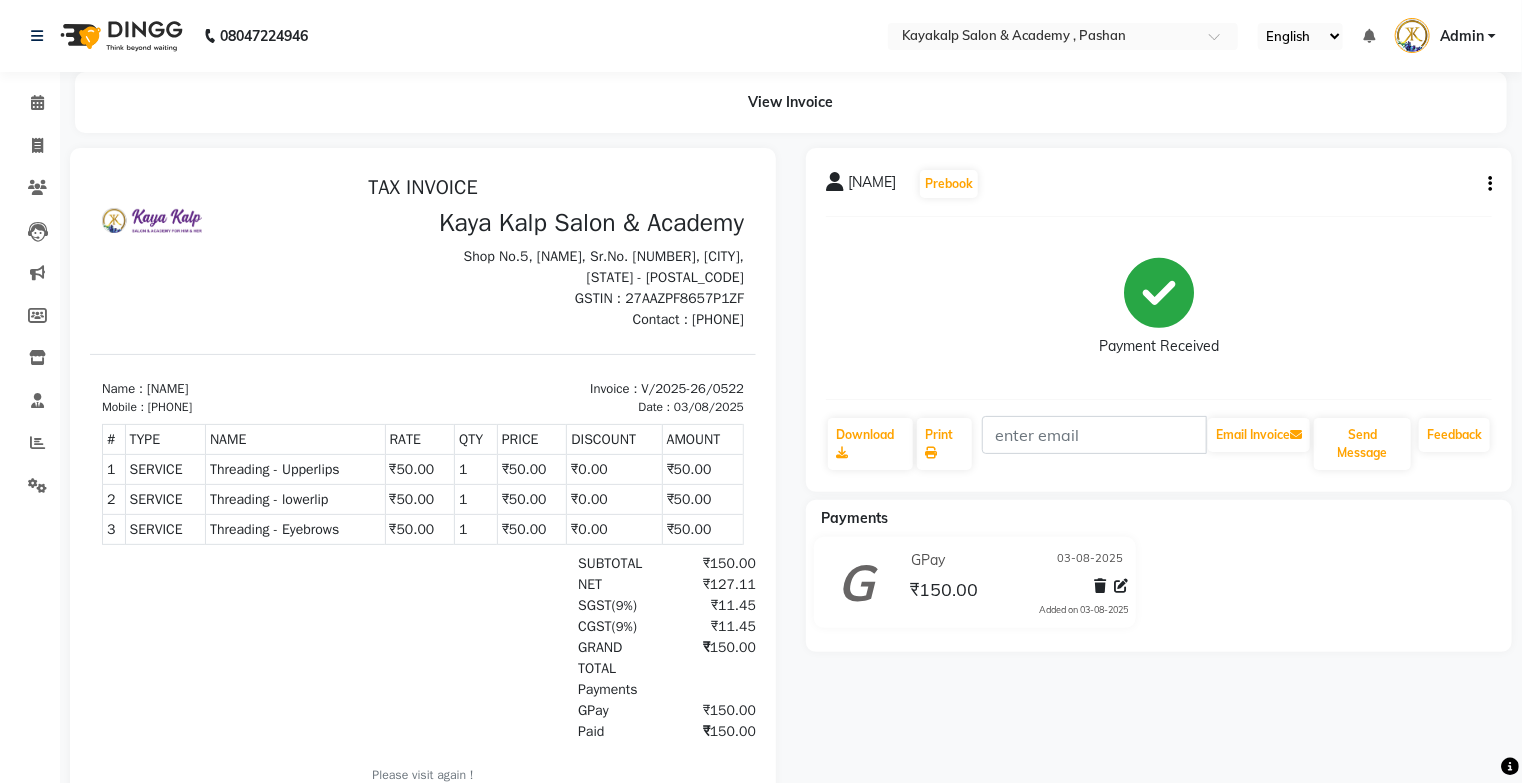 select on "service" 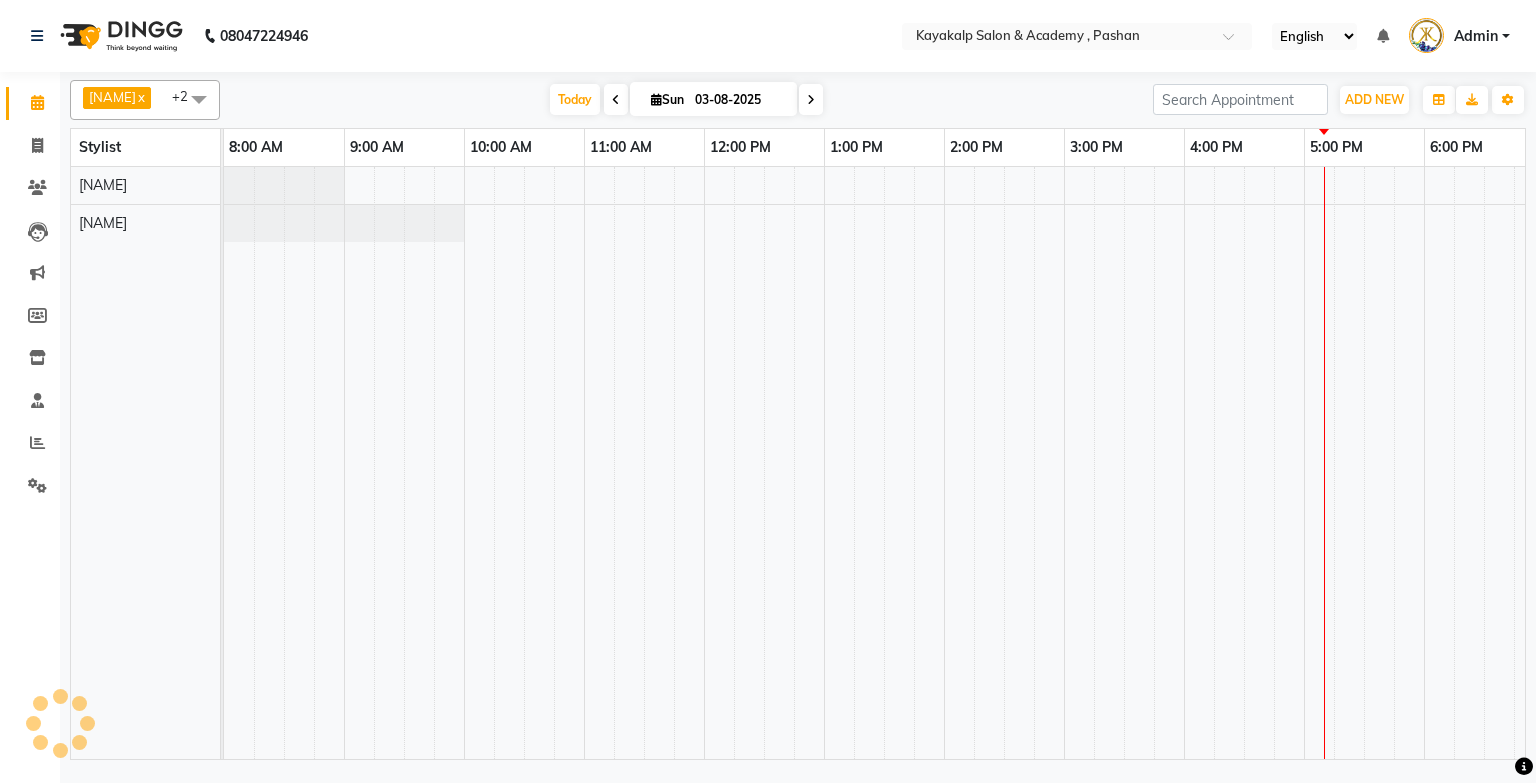 scroll, scrollTop: 0, scrollLeft: 0, axis: both 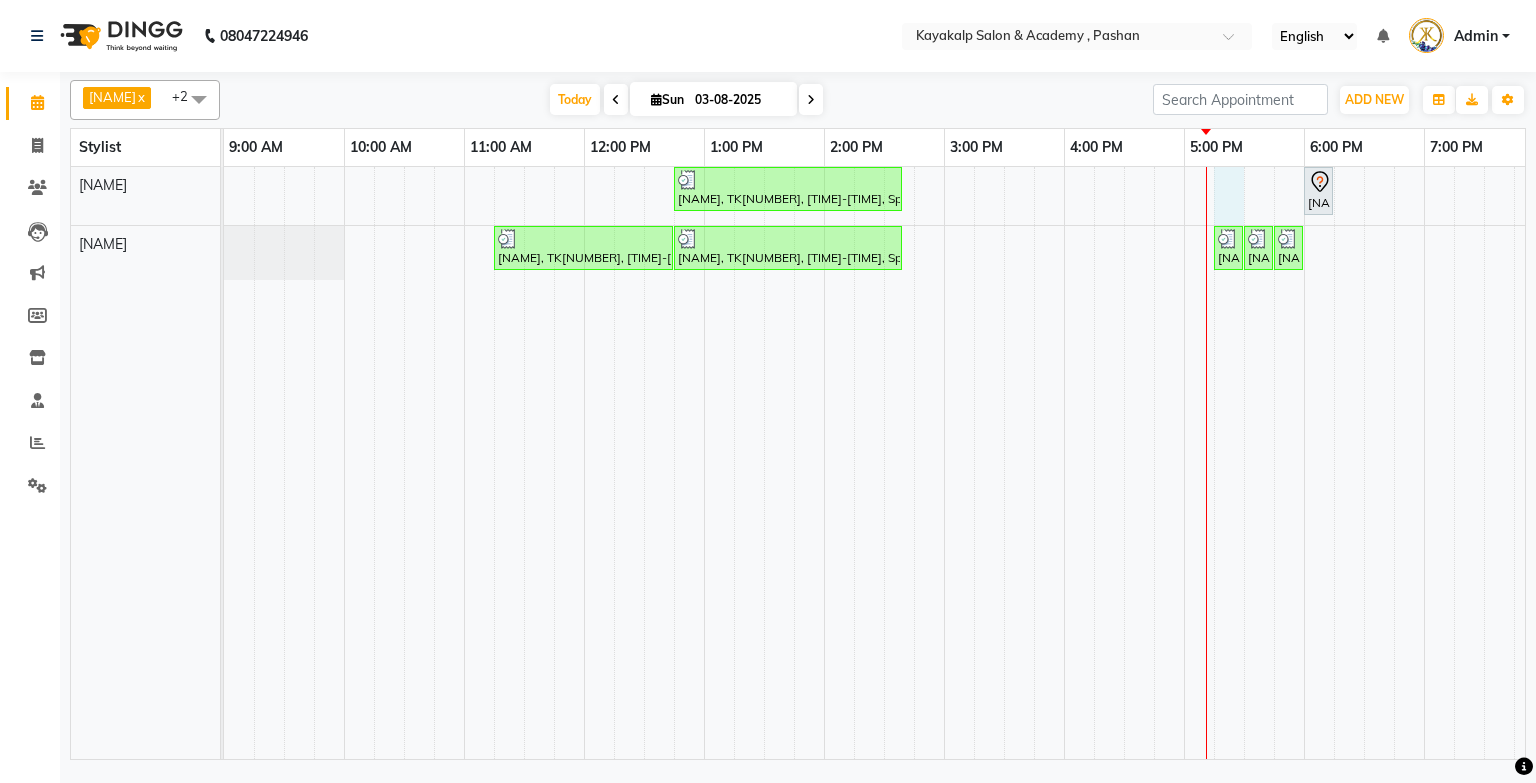 click on "[NAME], TK[NUMBER], [TIME]-[TIME], Spa - Protein Spa Waist,Spa - Protein Spa Waist,Threading - Upperlips,Eyeneed blink             [NAME], TK[NUMBER], [TIME]-[TIME], Face Peel Off Waxing - Eyebrow     [NAME], TK[NUMBER], [TIME]-[TIME], Spa - Protein Spa Waist     [NAME], TK[NUMBER], [TIME]-[TIME], Spa - Protein Spa Waist,Spa - Protein Spa Waist,Threading - Upperlips,Eyeneed blink" at bounding box center [944, 463] 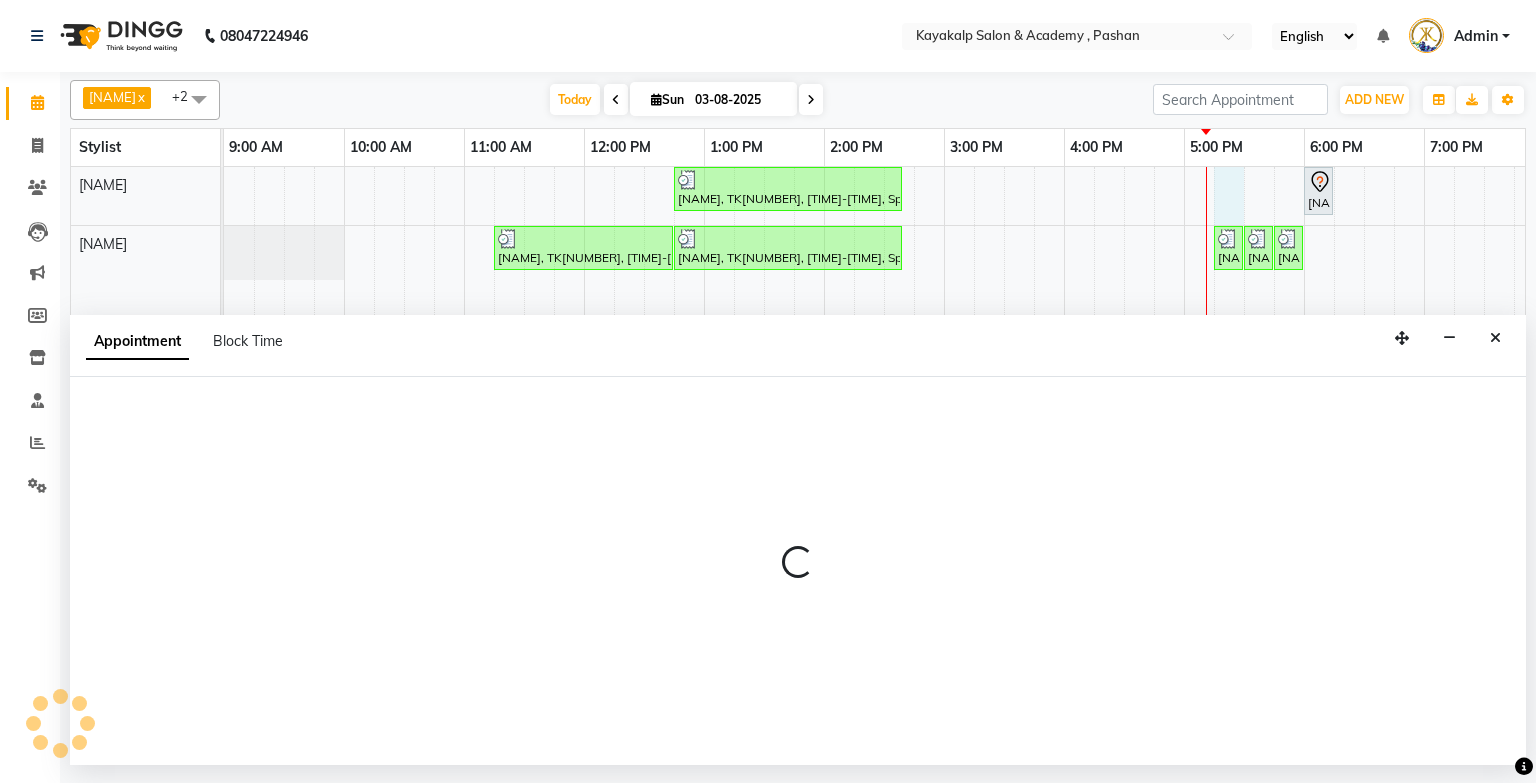 select on "29289" 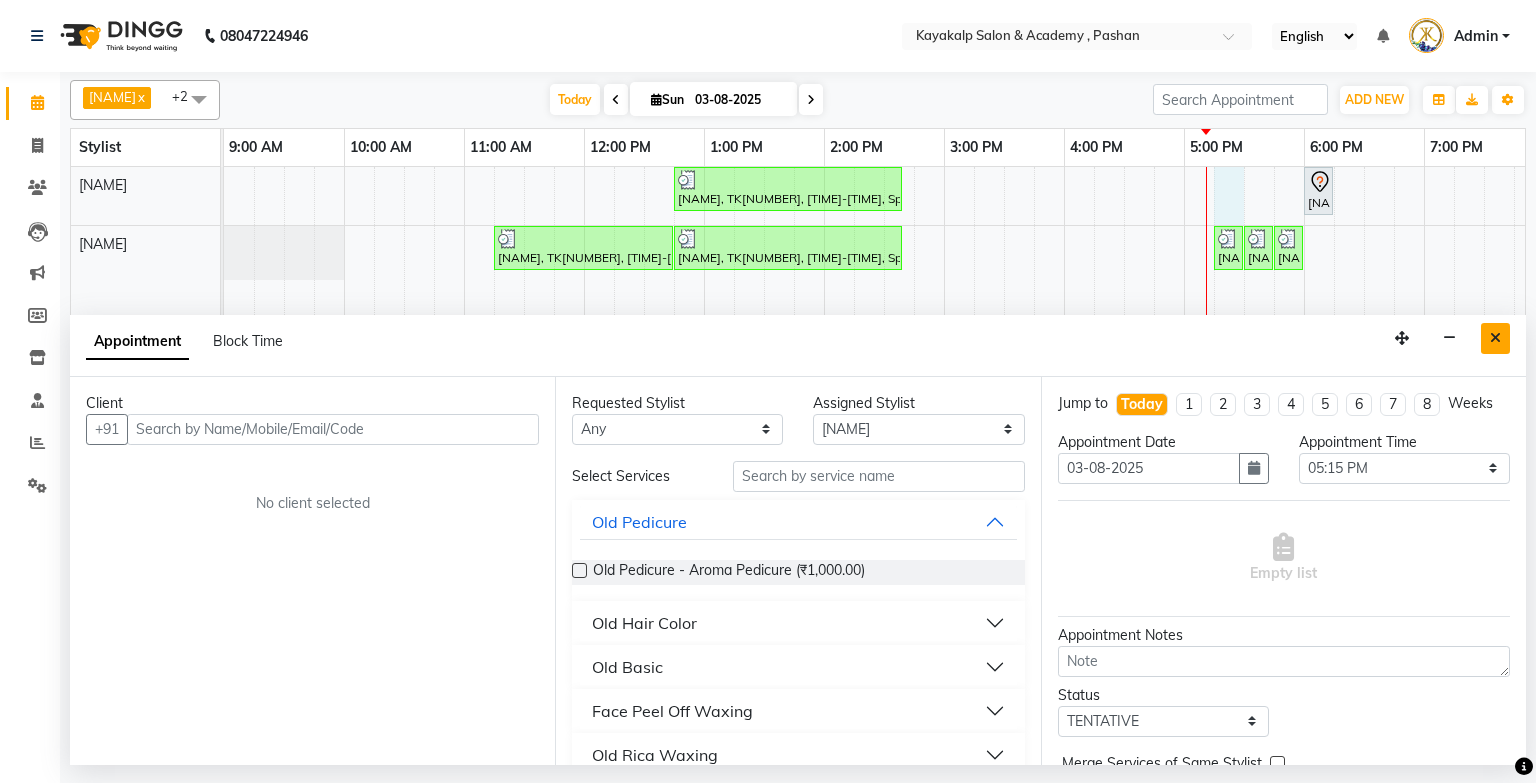 click at bounding box center (1495, 338) 